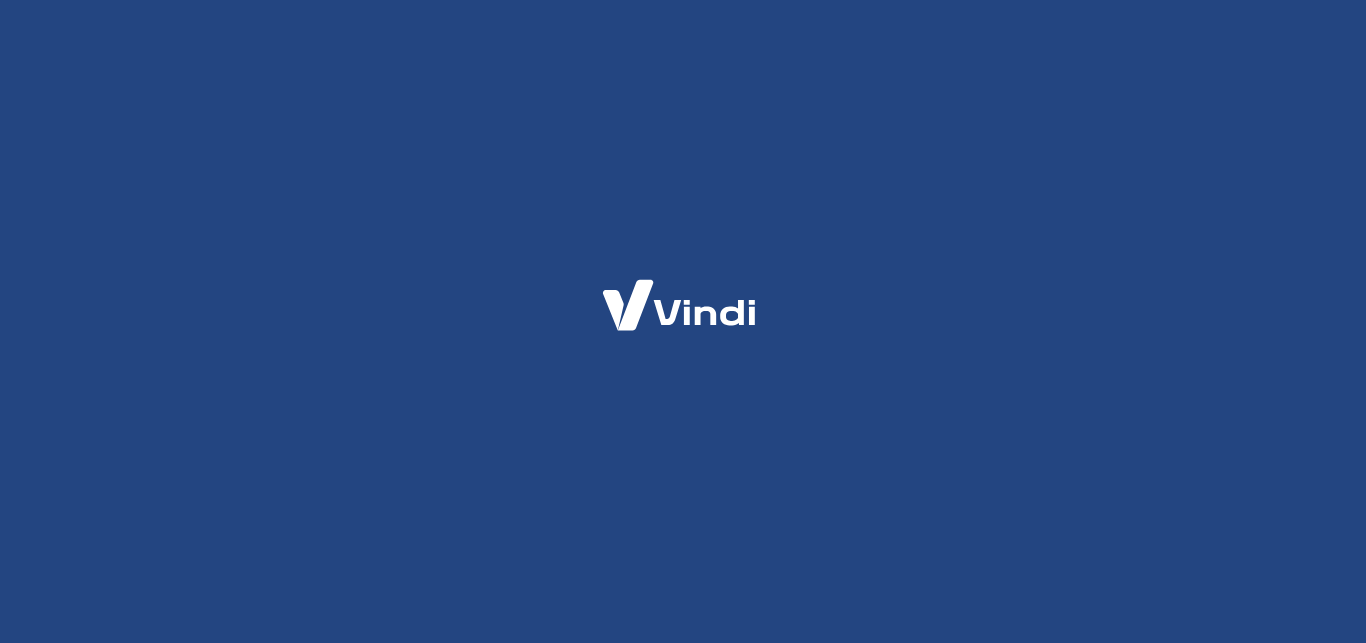 scroll, scrollTop: 0, scrollLeft: 0, axis: both 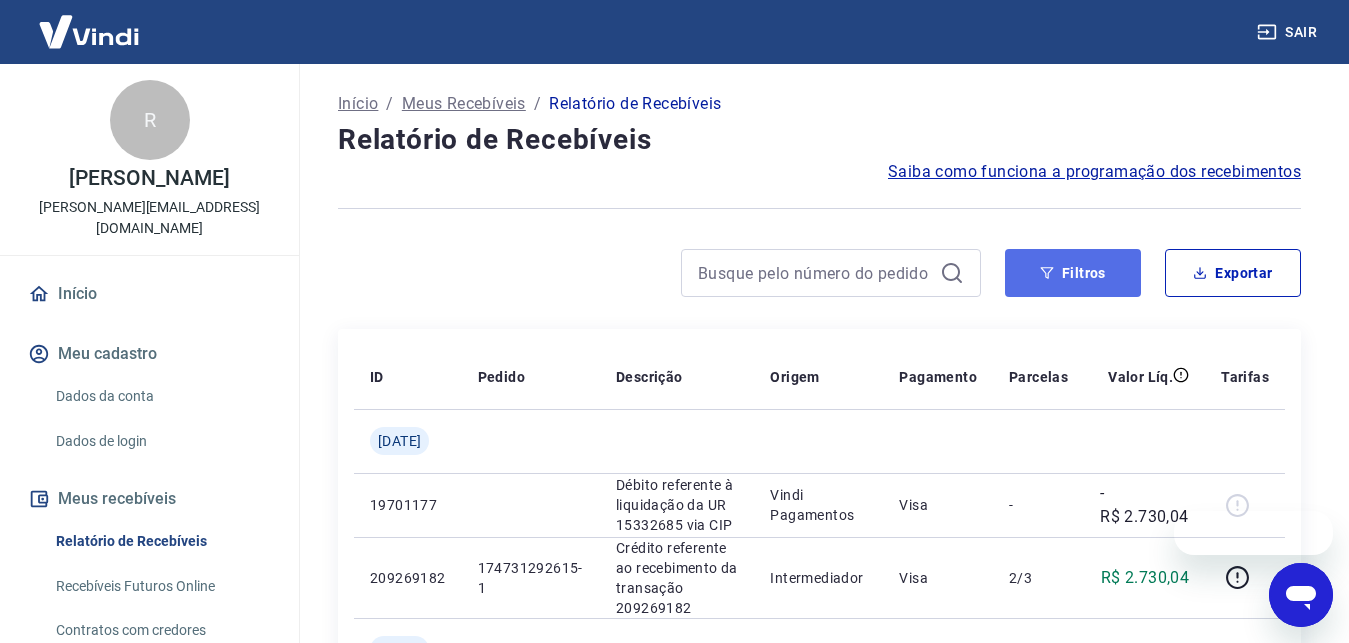 click on "Filtros" at bounding box center [1073, 273] 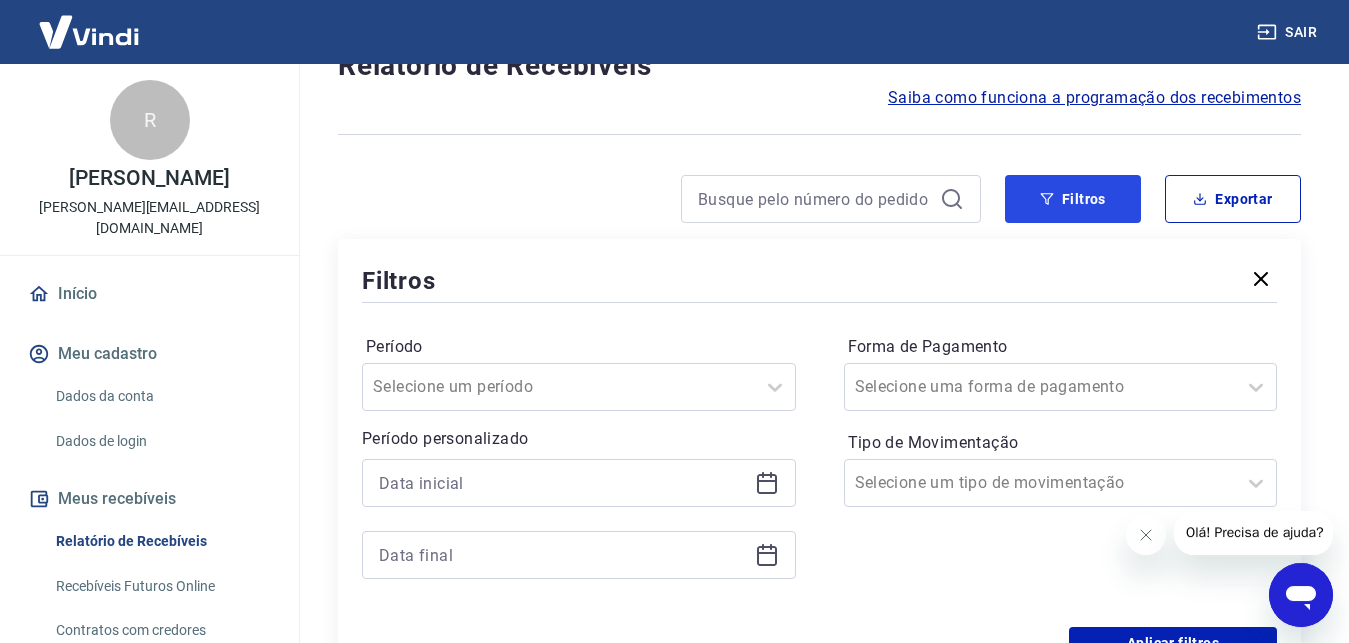 scroll, scrollTop: 102, scrollLeft: 0, axis: vertical 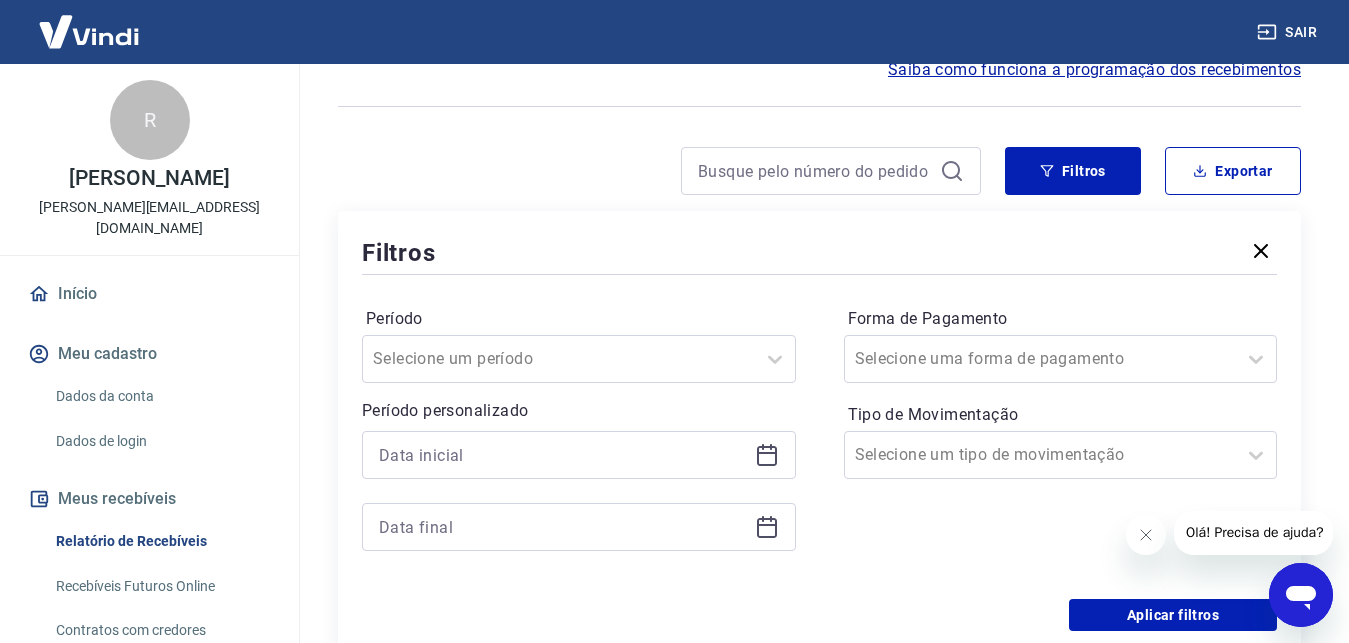 click 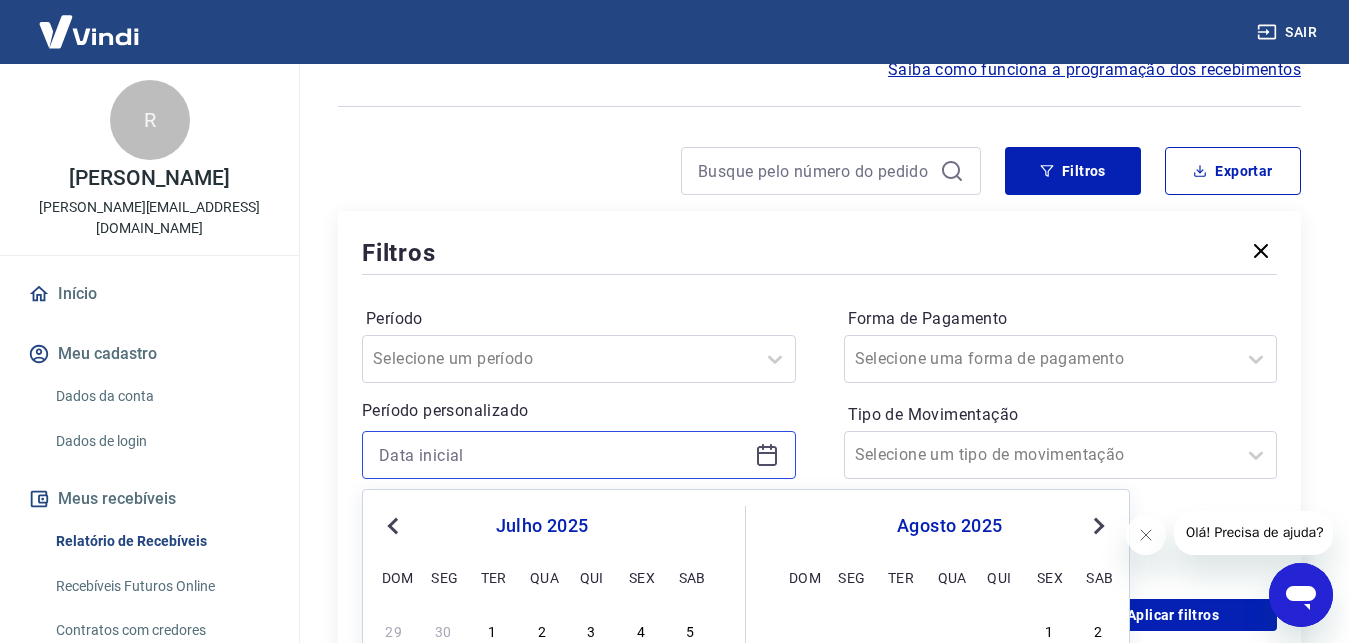 scroll, scrollTop: 408, scrollLeft: 0, axis: vertical 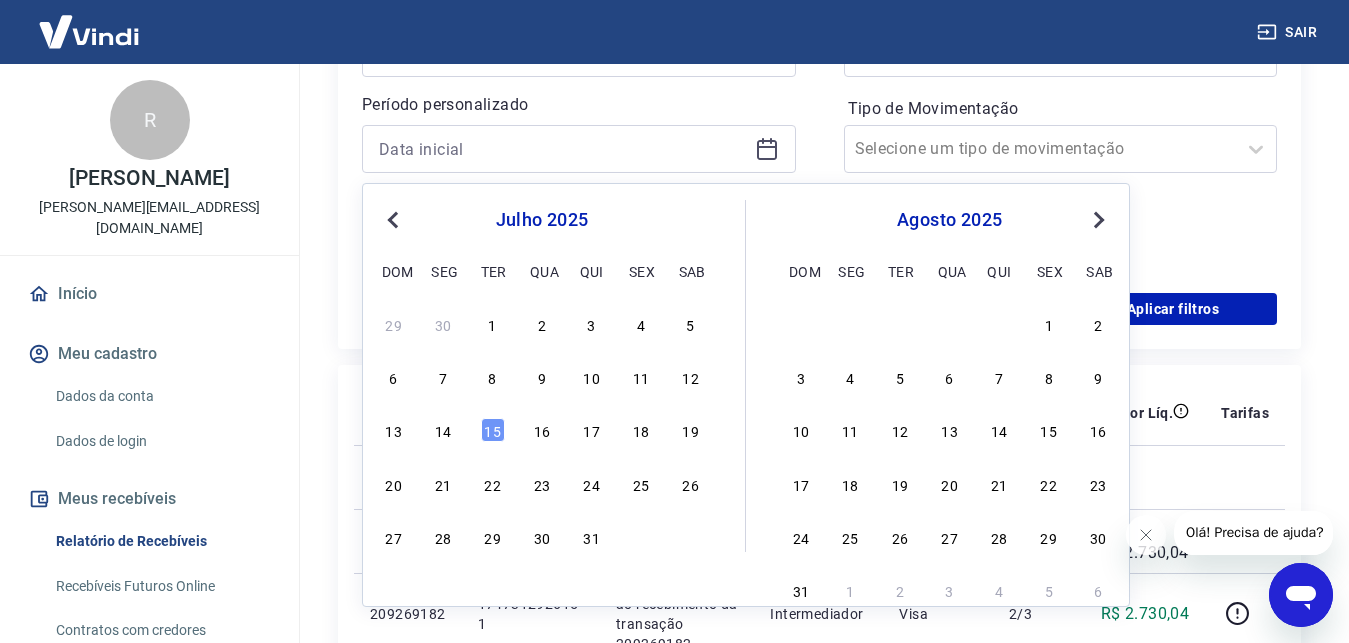 click on "Previous Month" at bounding box center [393, 220] 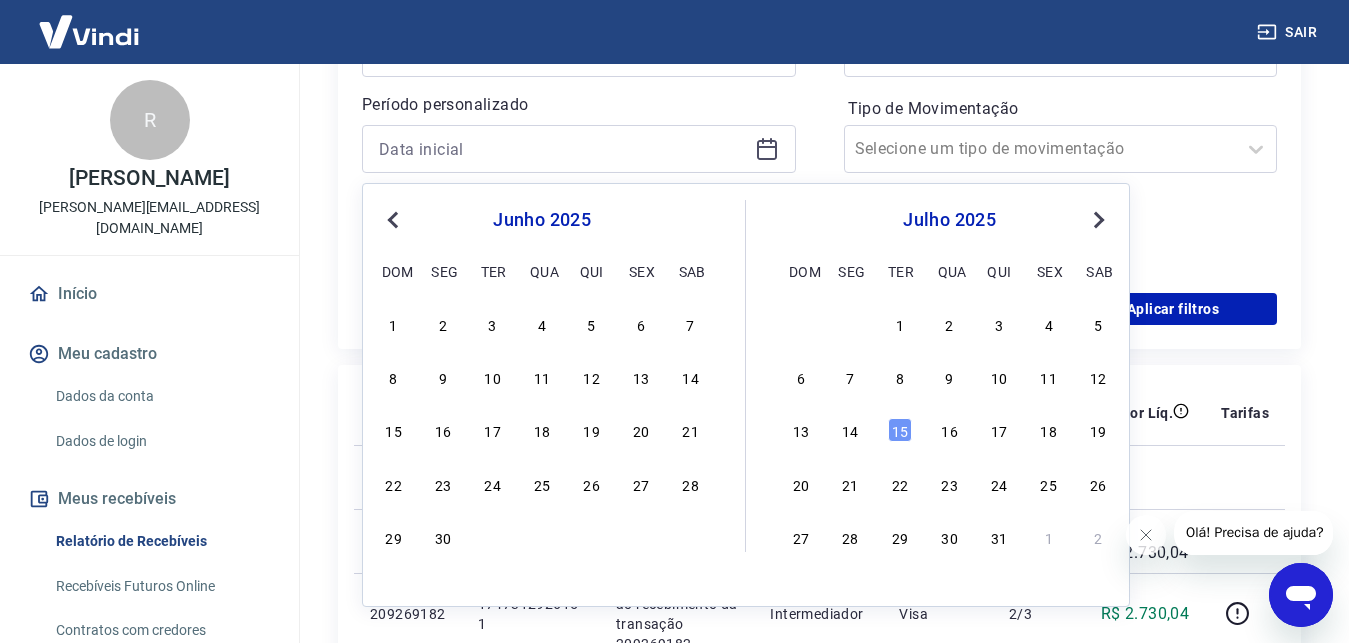 click on "Previous Month" at bounding box center [393, 220] 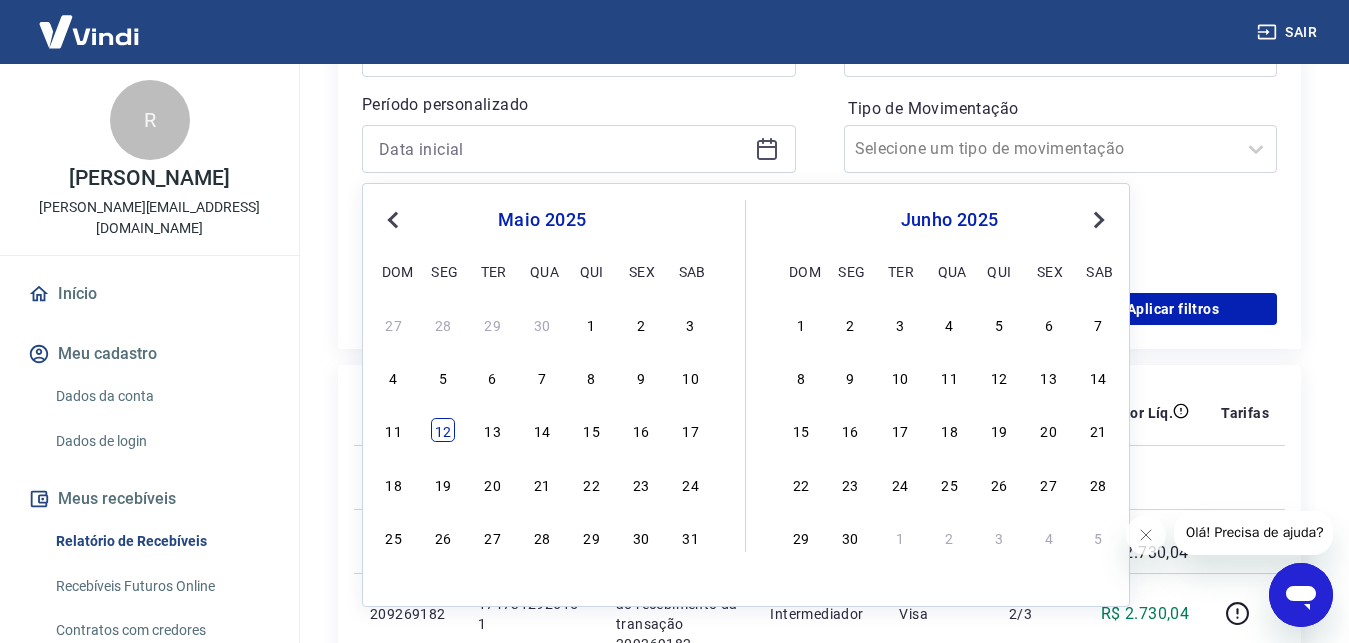 click on "12" at bounding box center [443, 430] 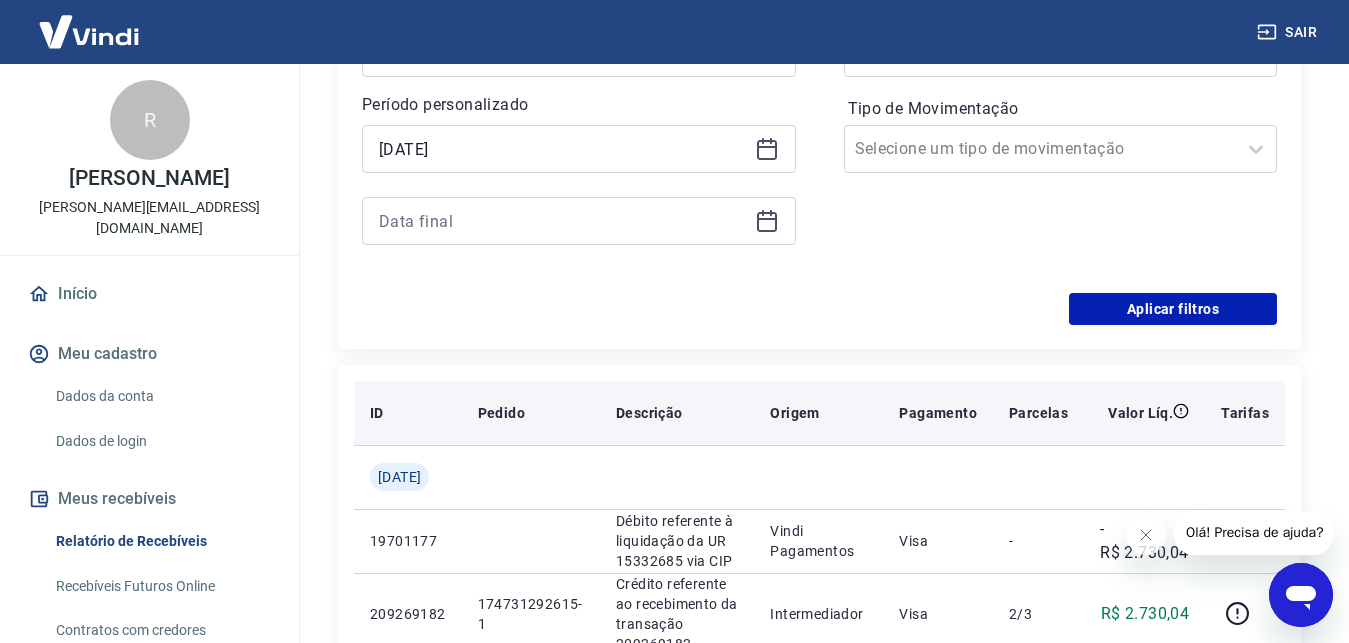 type on "12/05/2025" 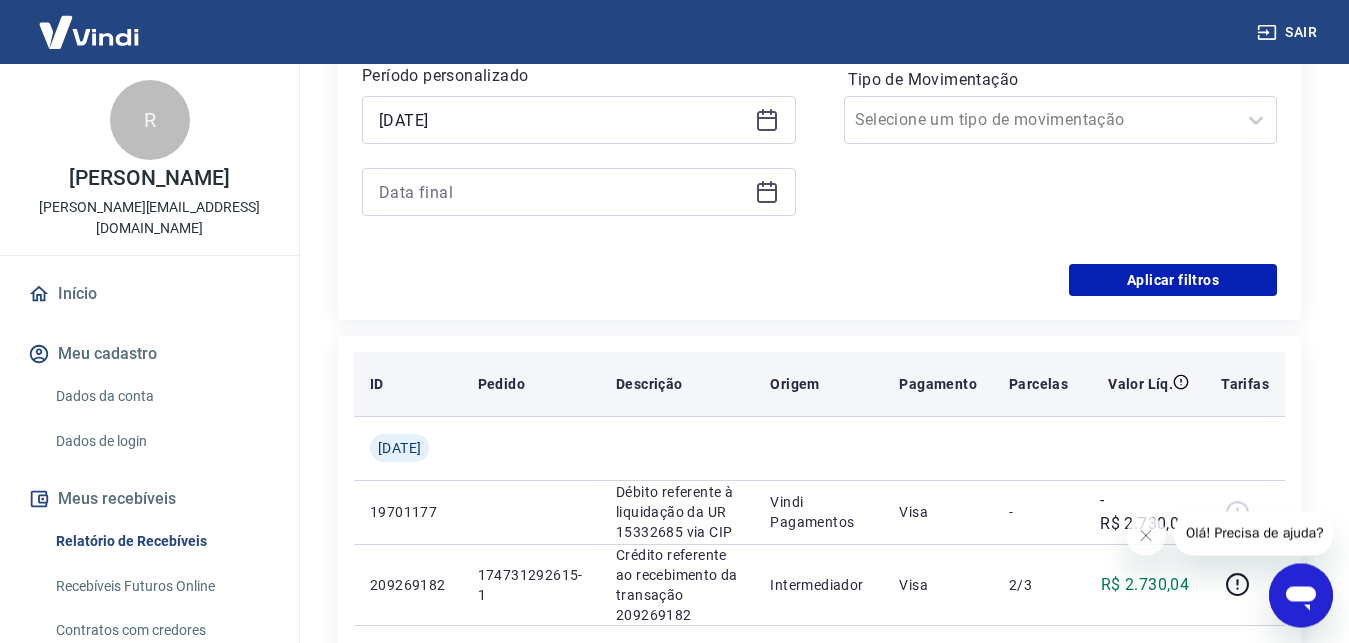 scroll, scrollTop: 408, scrollLeft: 0, axis: vertical 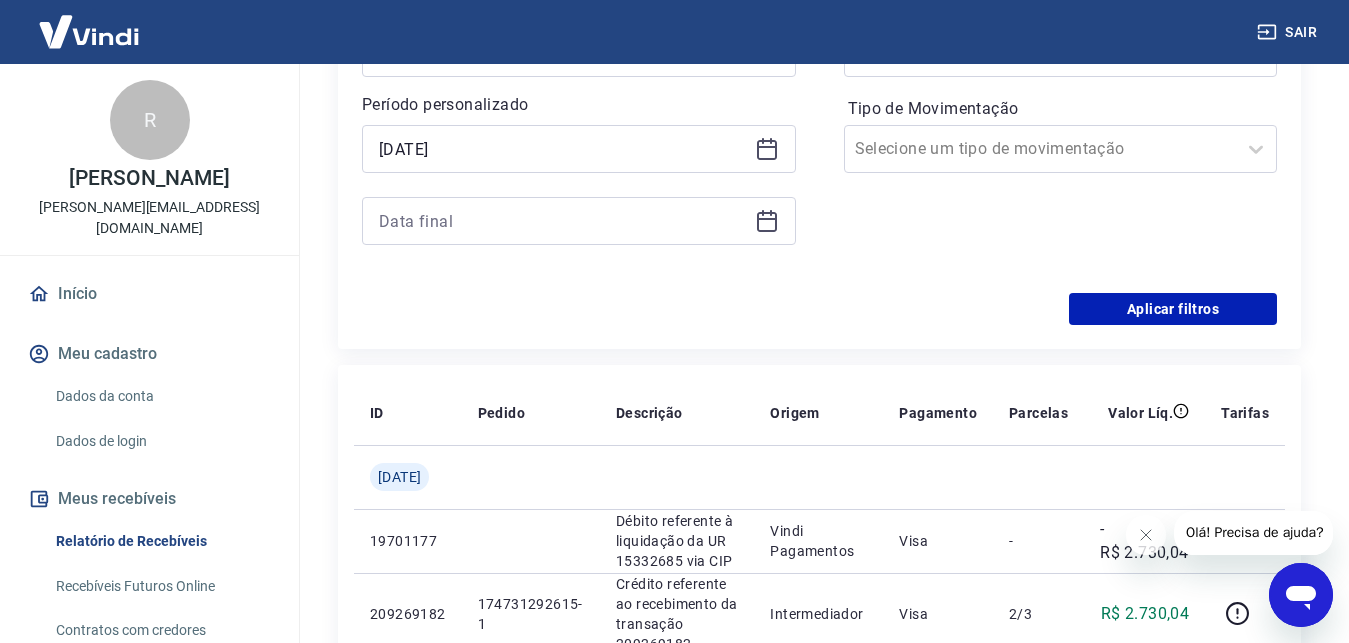 click 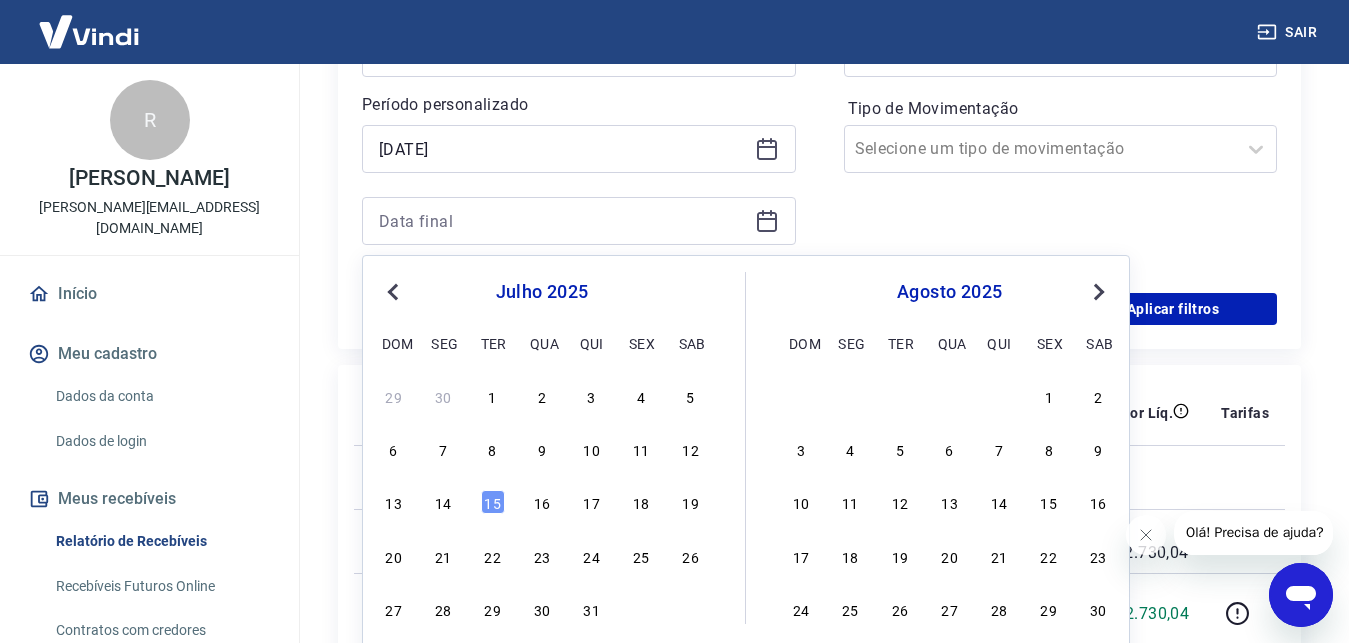 click on "Previous Month" at bounding box center [395, 291] 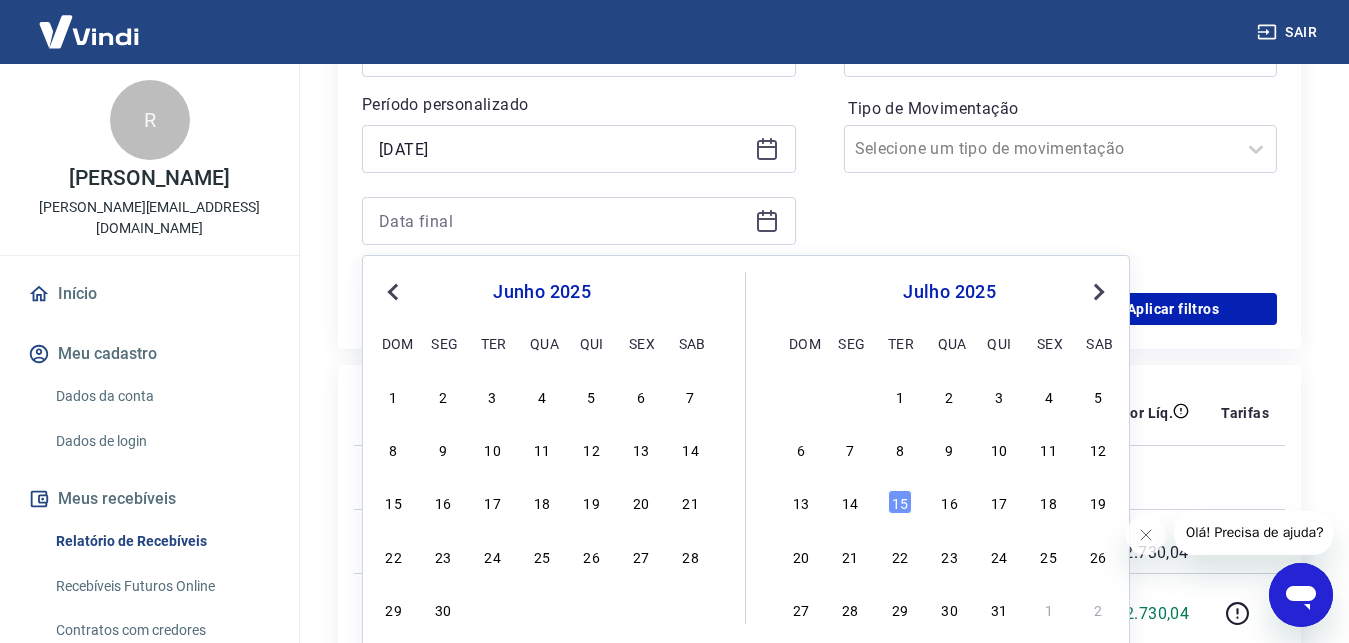 click on "Previous Month" at bounding box center [395, 291] 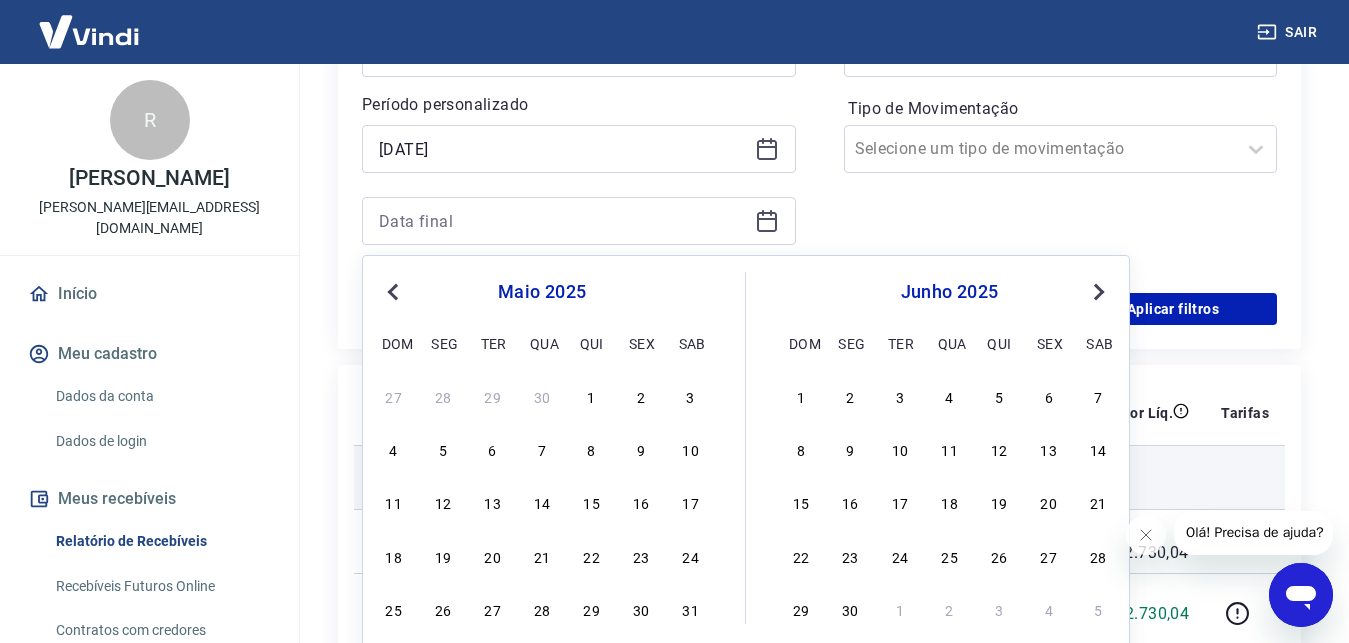 drag, startPoint x: 441, startPoint y: 506, endPoint x: 426, endPoint y: 497, distance: 17.492855 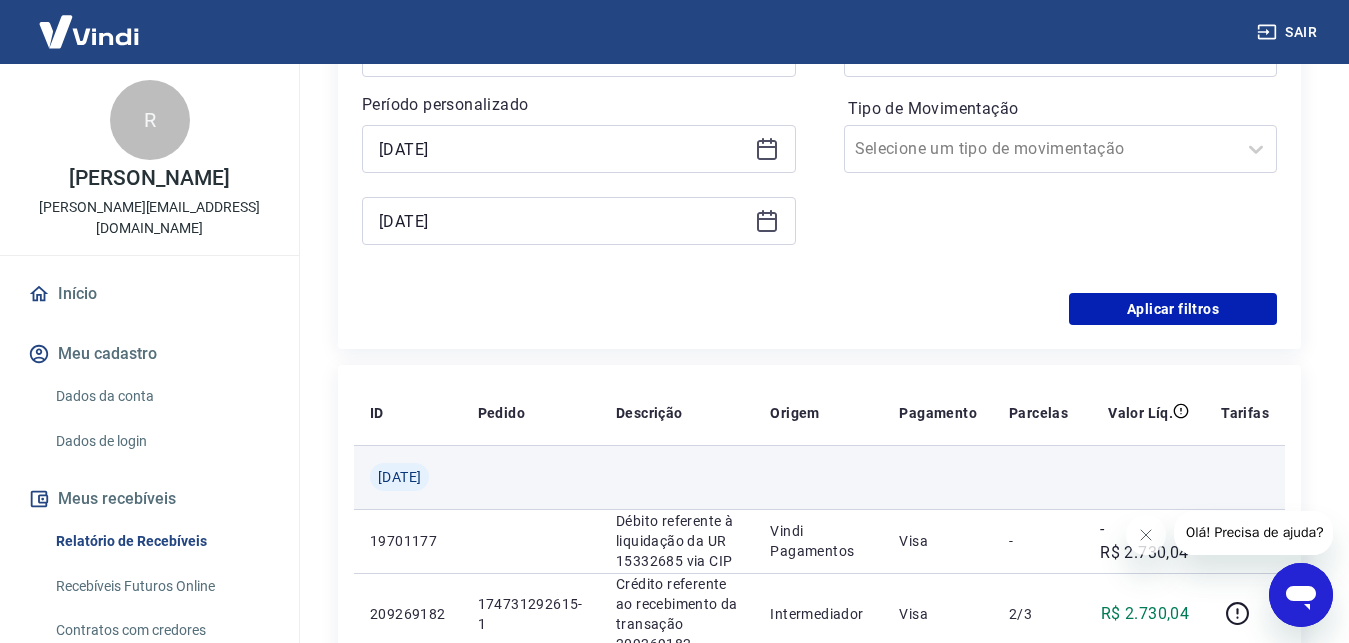 type on "12/05/2025" 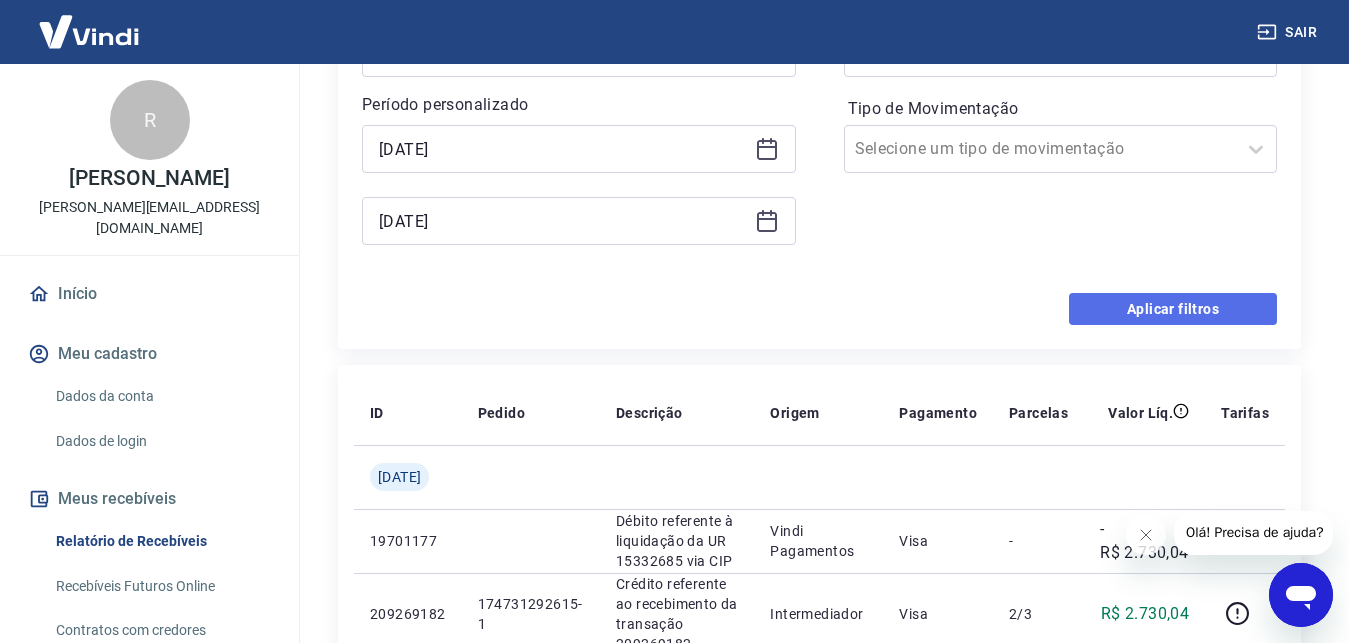 click on "Aplicar filtros" at bounding box center (1173, 309) 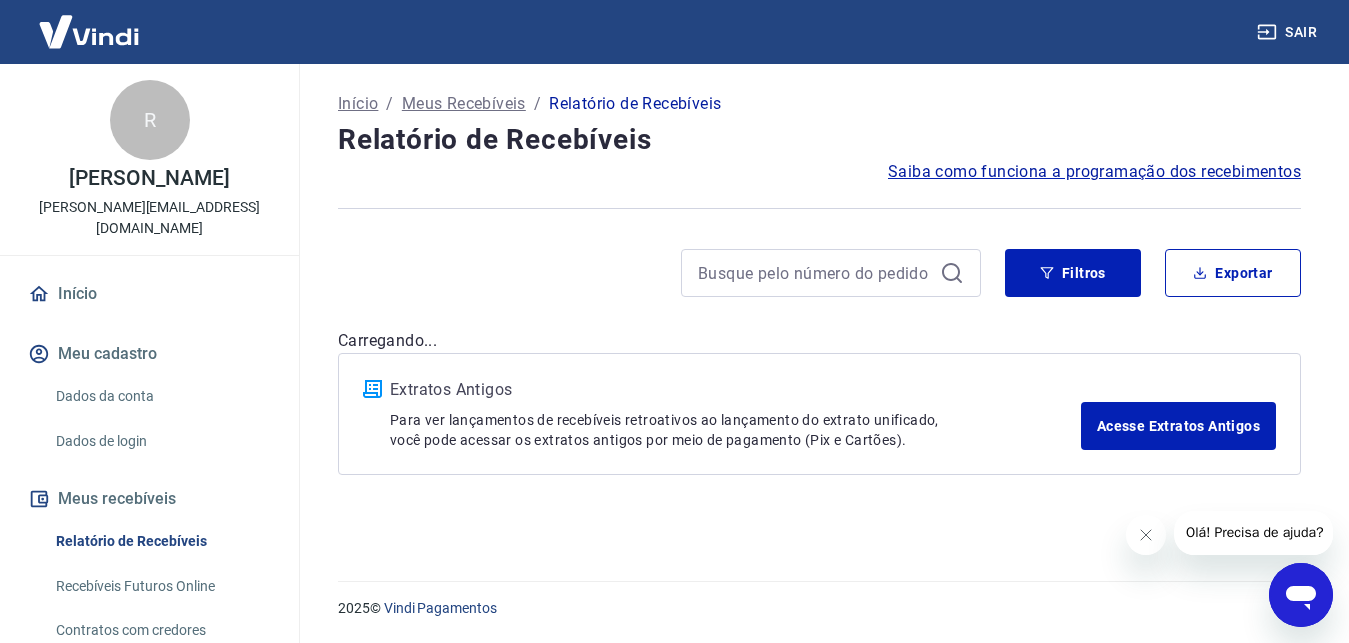 scroll, scrollTop: 0, scrollLeft: 0, axis: both 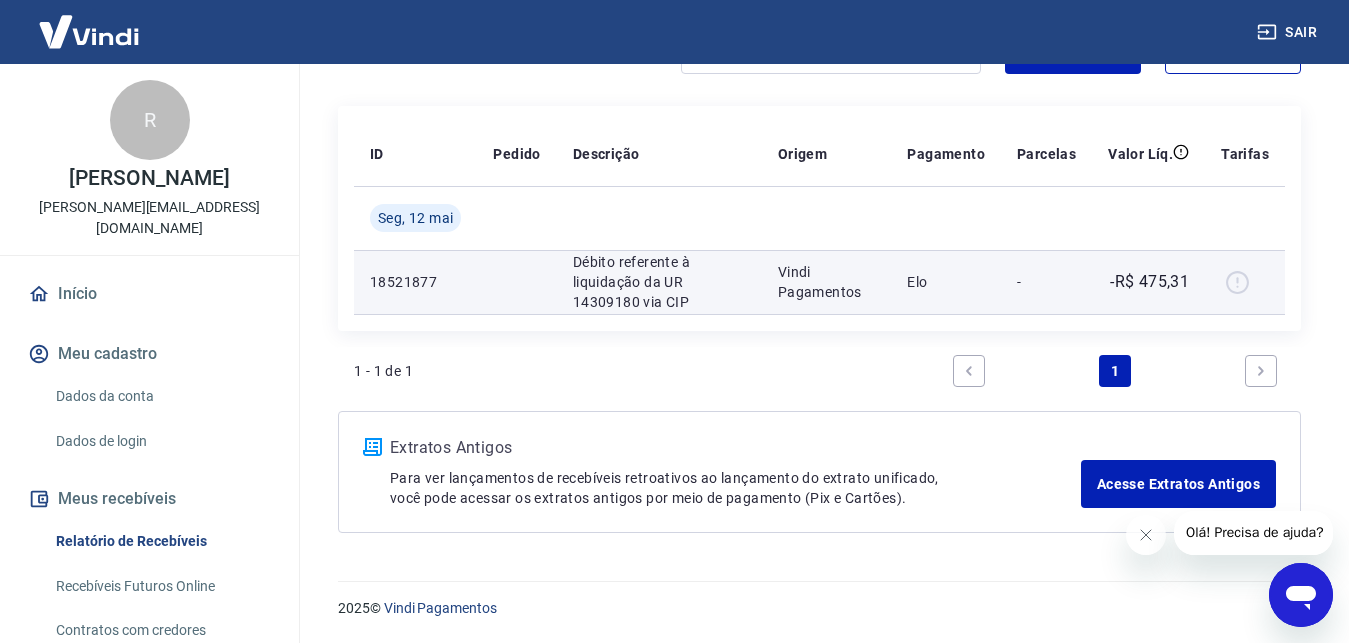 click at bounding box center [1245, 282] 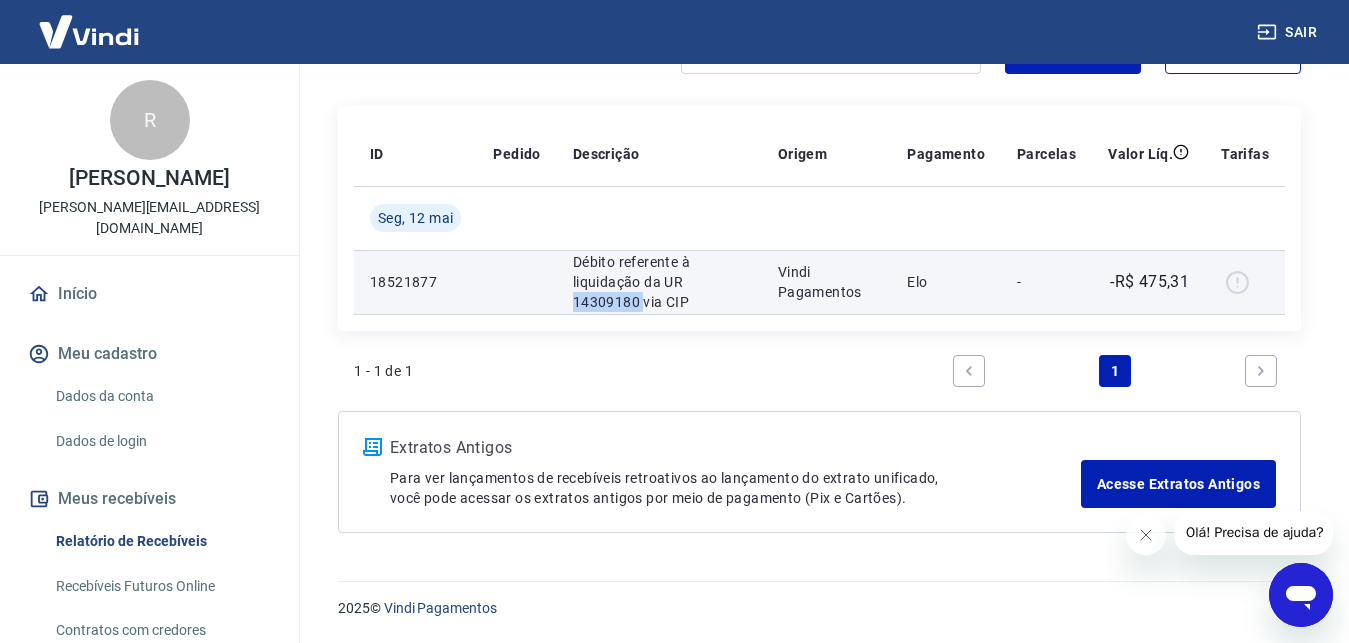 click on "Débito referente à liquidação da UR 14309180 via CIP" at bounding box center (659, 282) 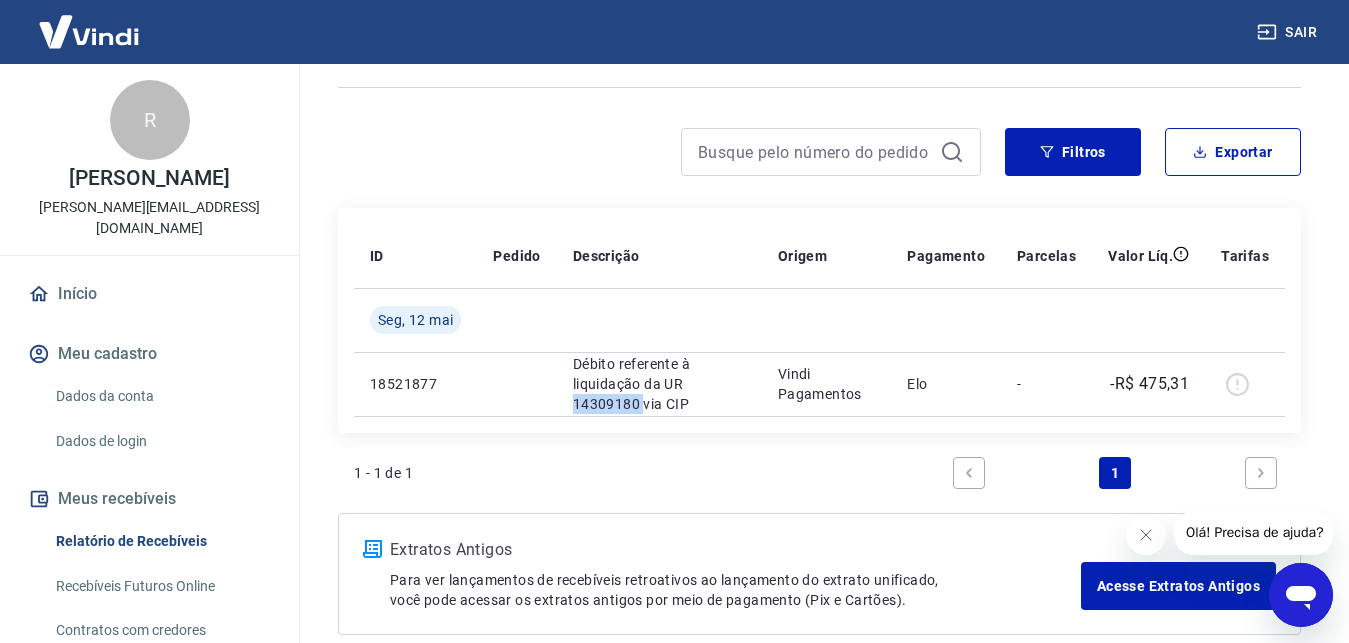 scroll, scrollTop: 0, scrollLeft: 0, axis: both 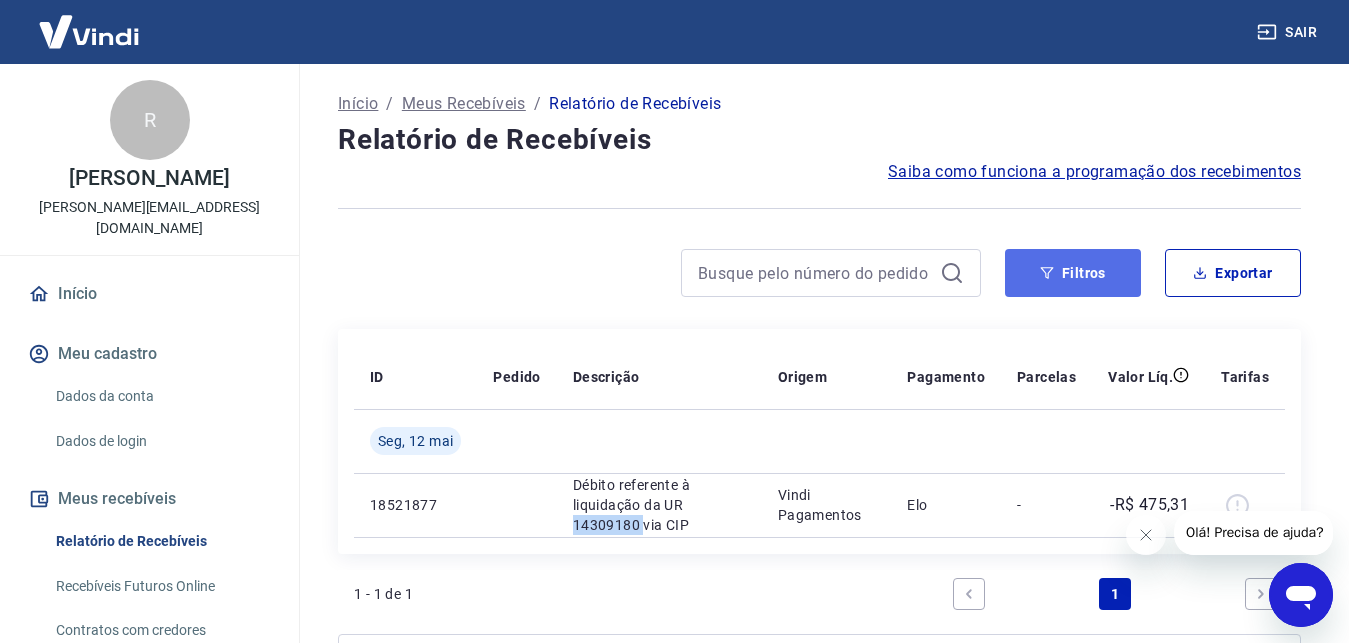click on "Filtros" at bounding box center [1073, 273] 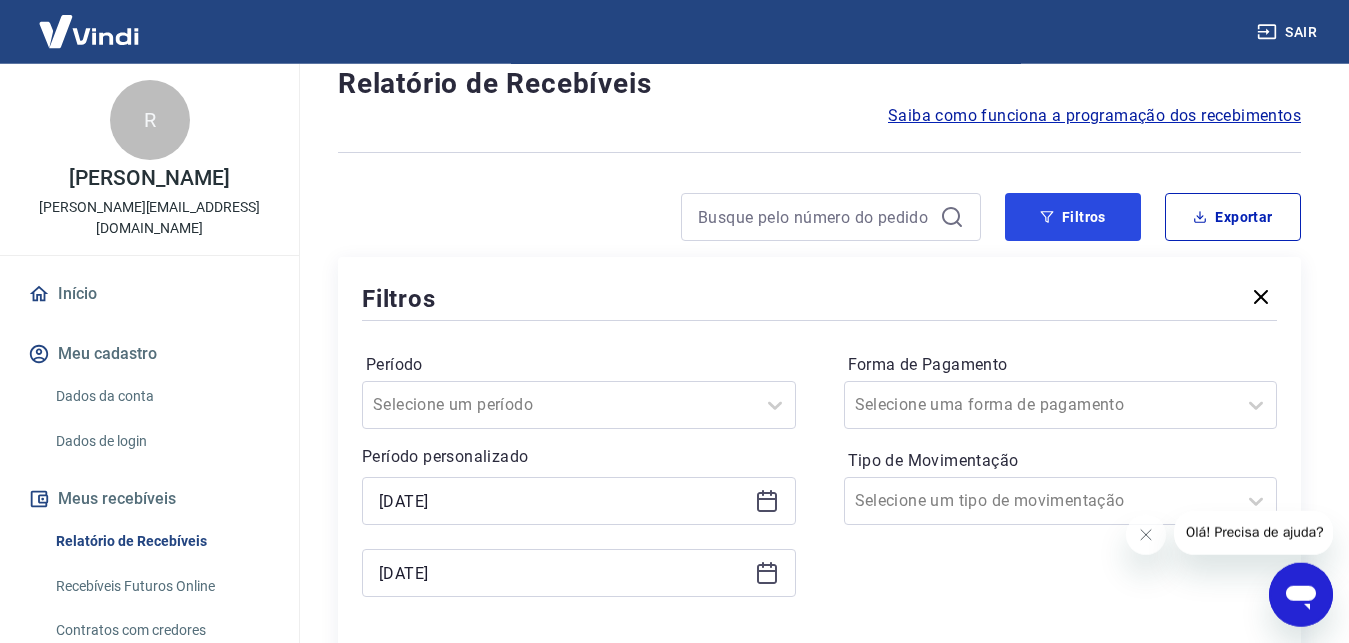 scroll, scrollTop: 204, scrollLeft: 0, axis: vertical 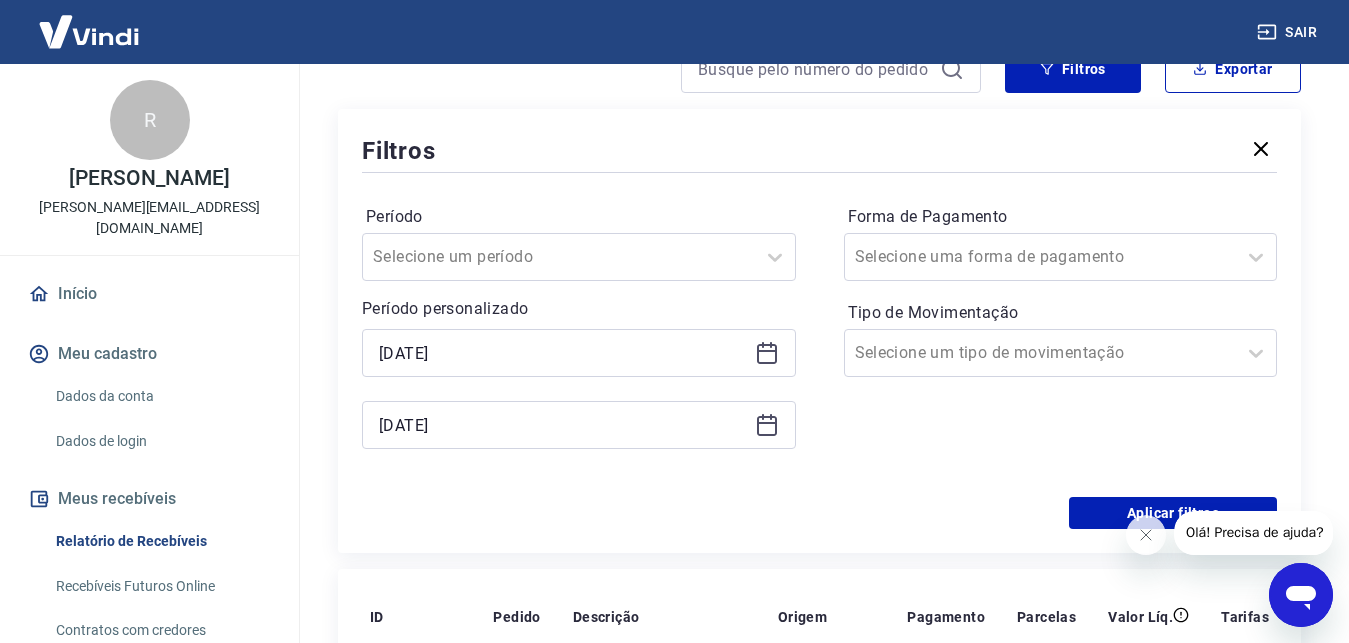 click 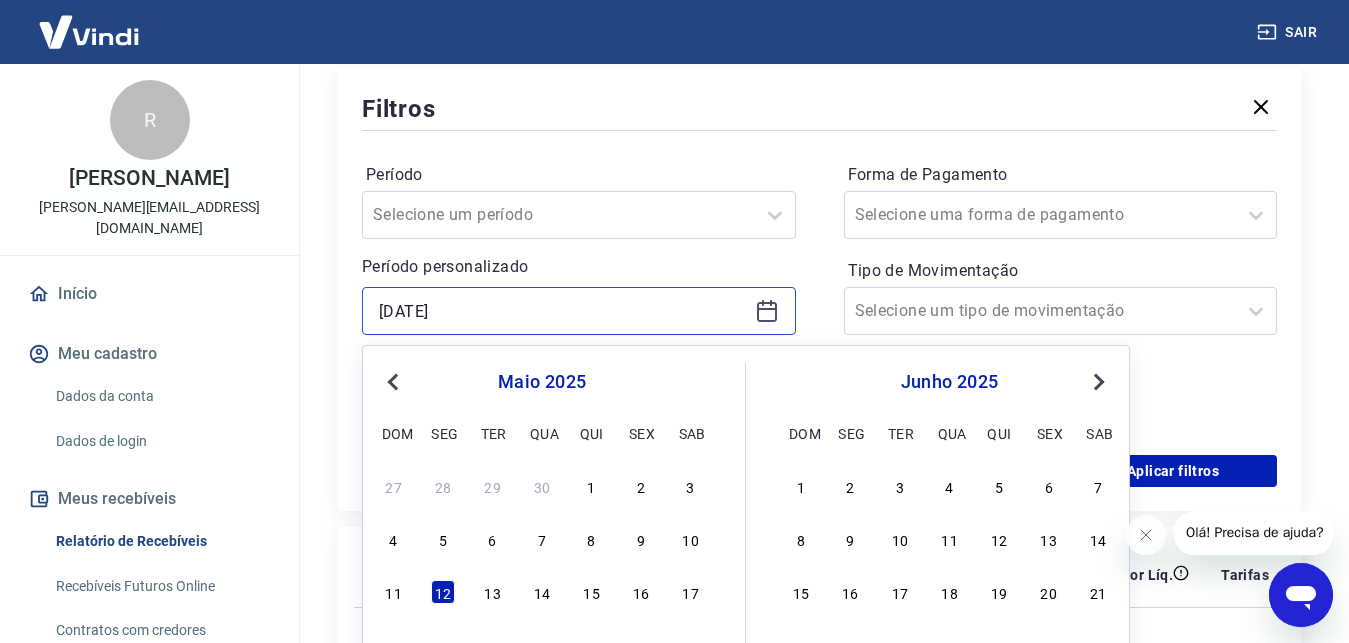 scroll, scrollTop: 408, scrollLeft: 0, axis: vertical 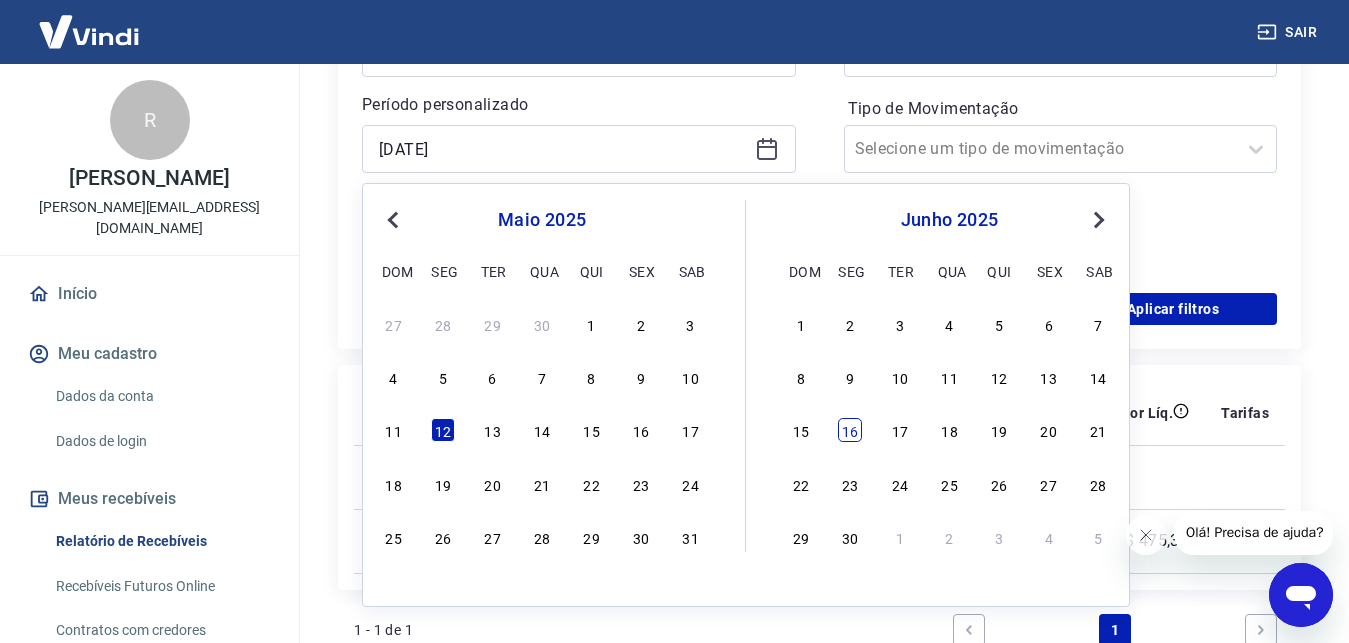 click on "16" at bounding box center [850, 430] 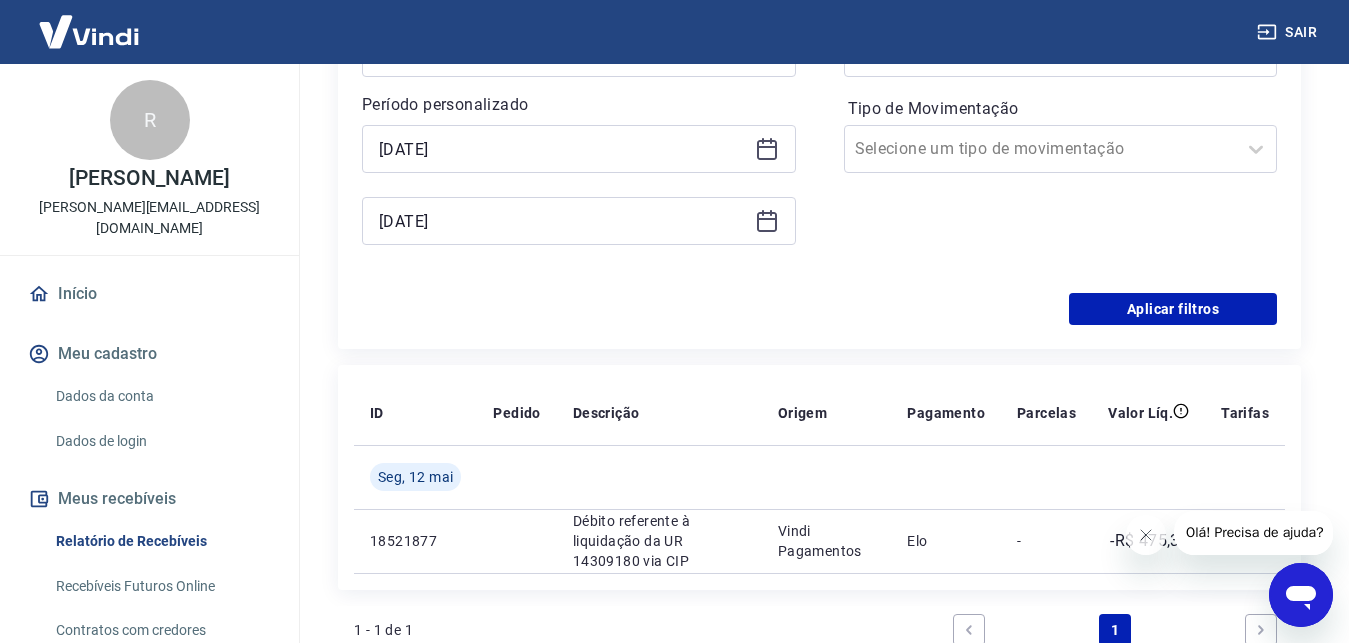click on "Origem" at bounding box center (827, 413) 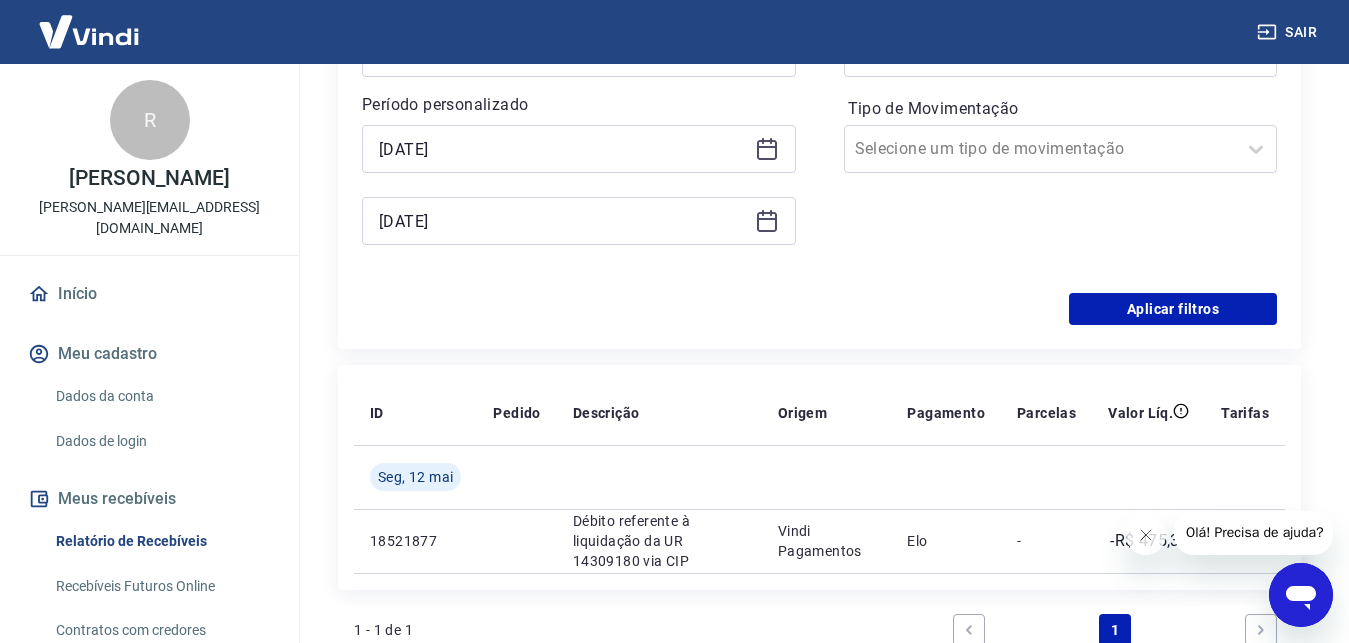 click 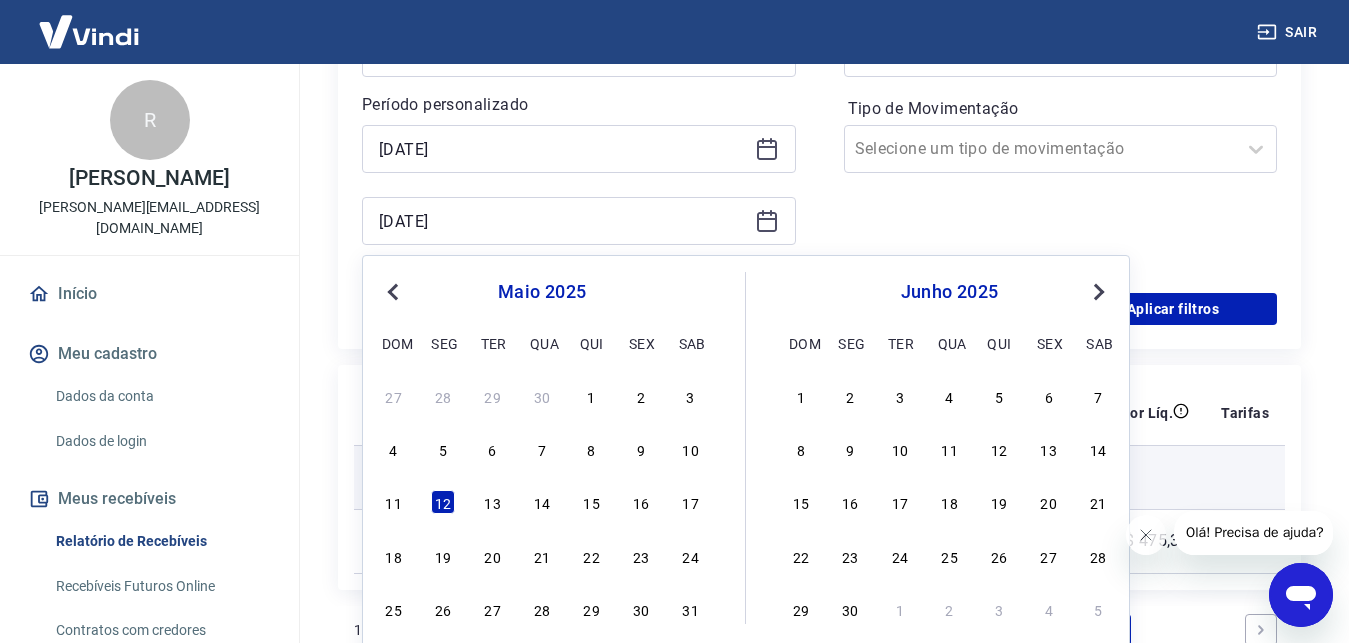 click on "16" at bounding box center (850, 502) 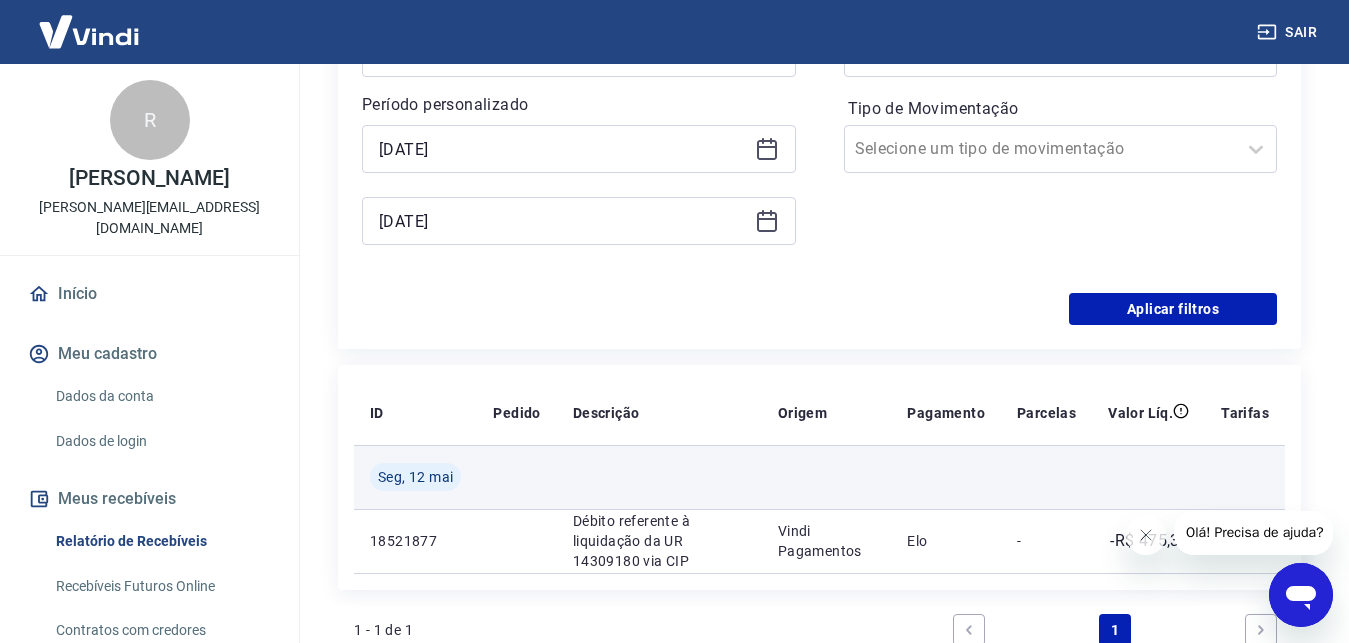 type on "16/06/2025" 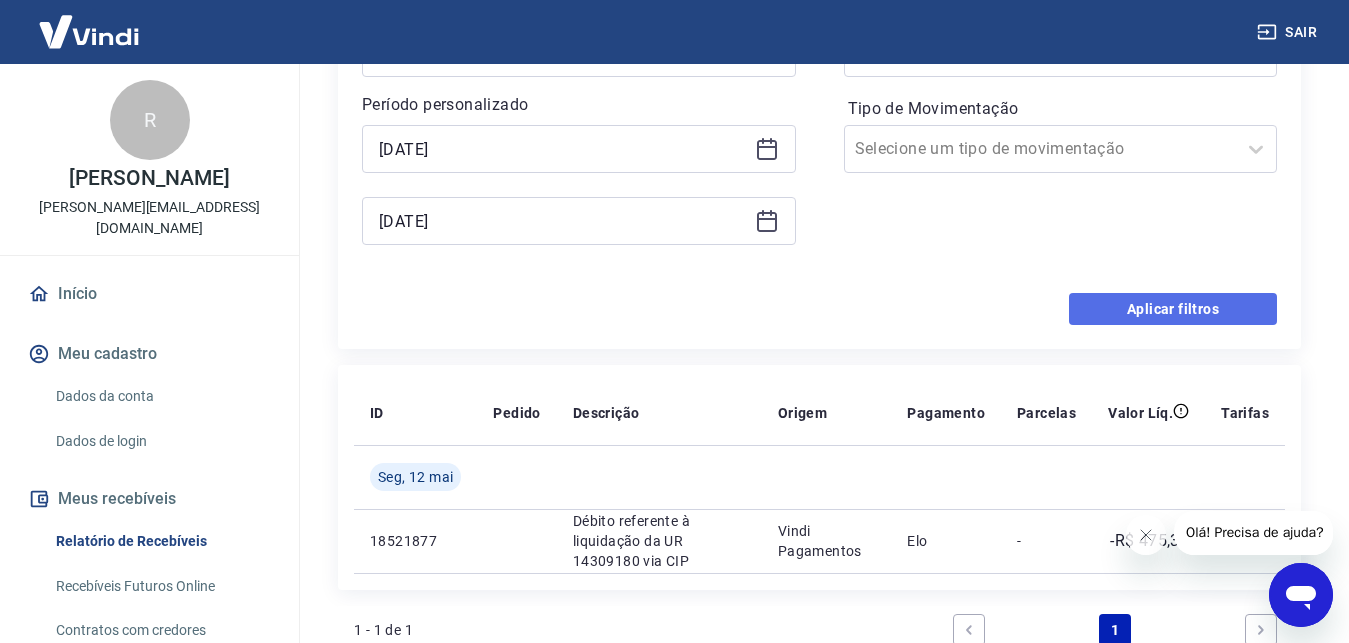 click on "Aplicar filtros" at bounding box center [1173, 309] 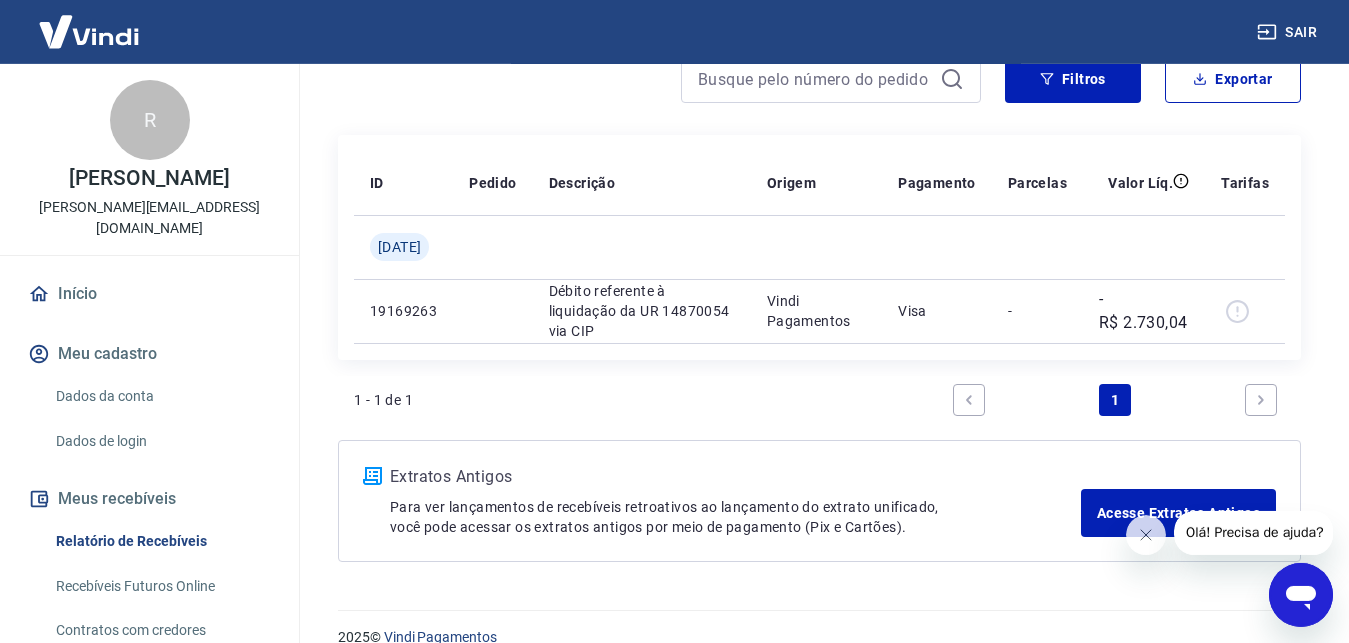 scroll, scrollTop: 204, scrollLeft: 0, axis: vertical 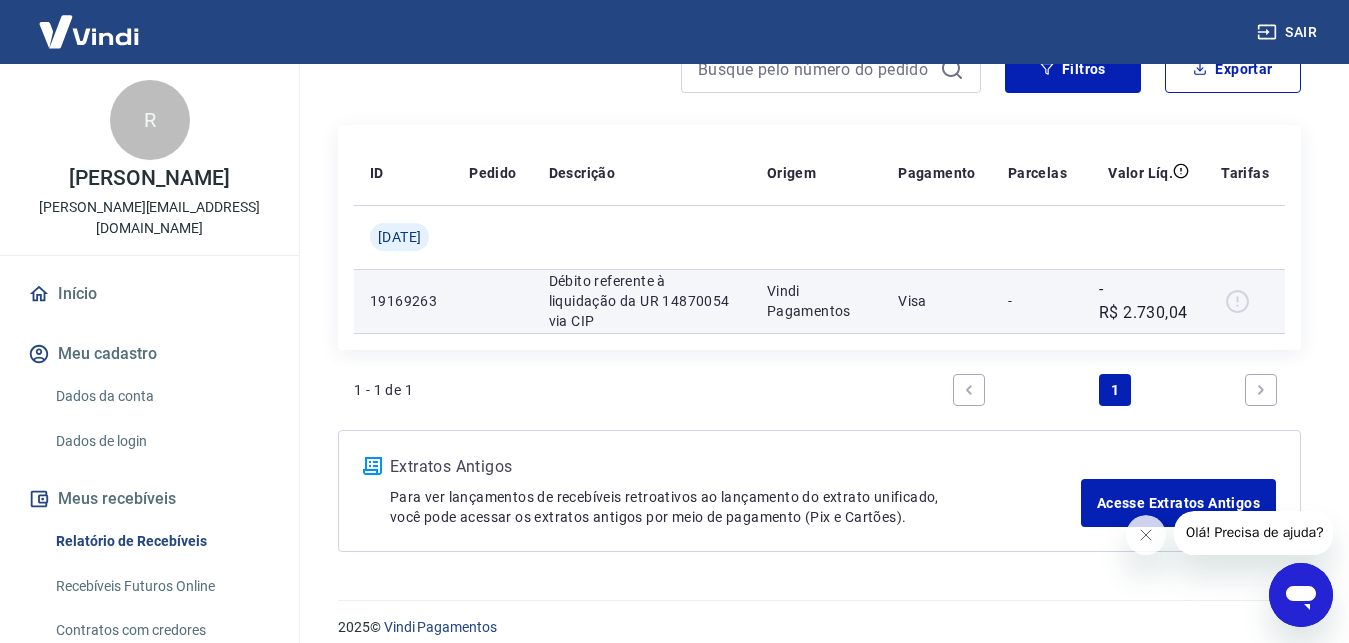 click at bounding box center [1245, 301] 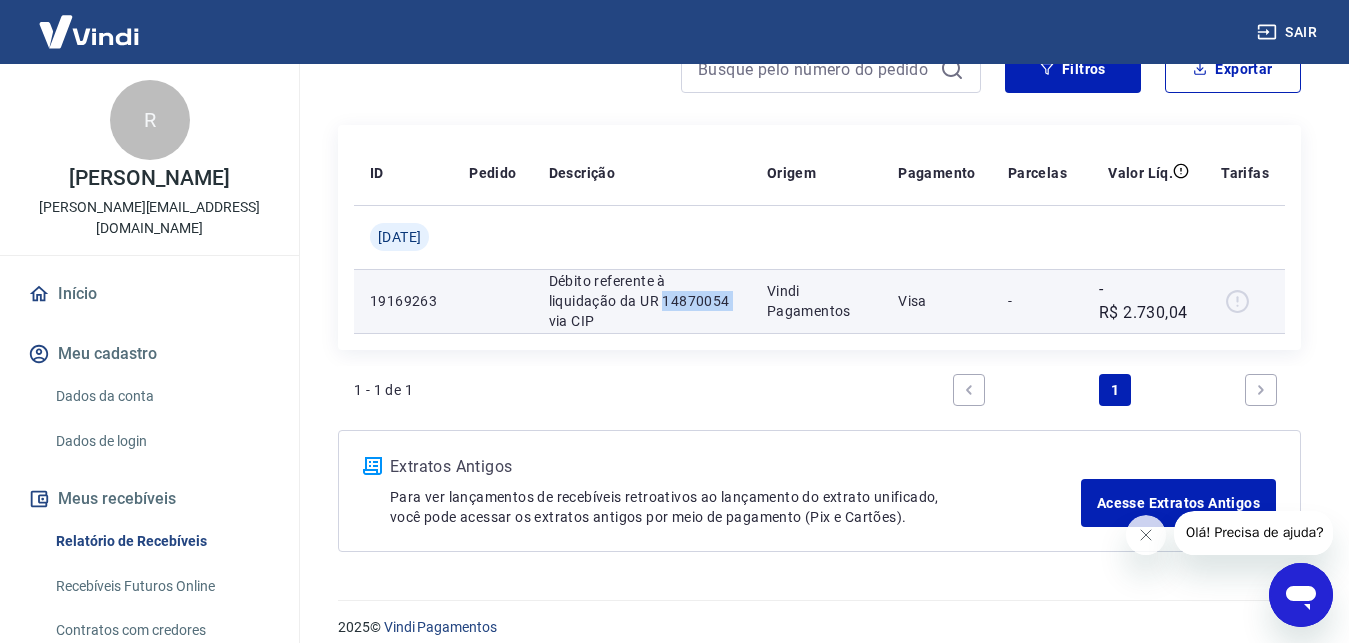 click on "Débito referente à liquidação da UR 14870054 via CIP" at bounding box center [642, 301] 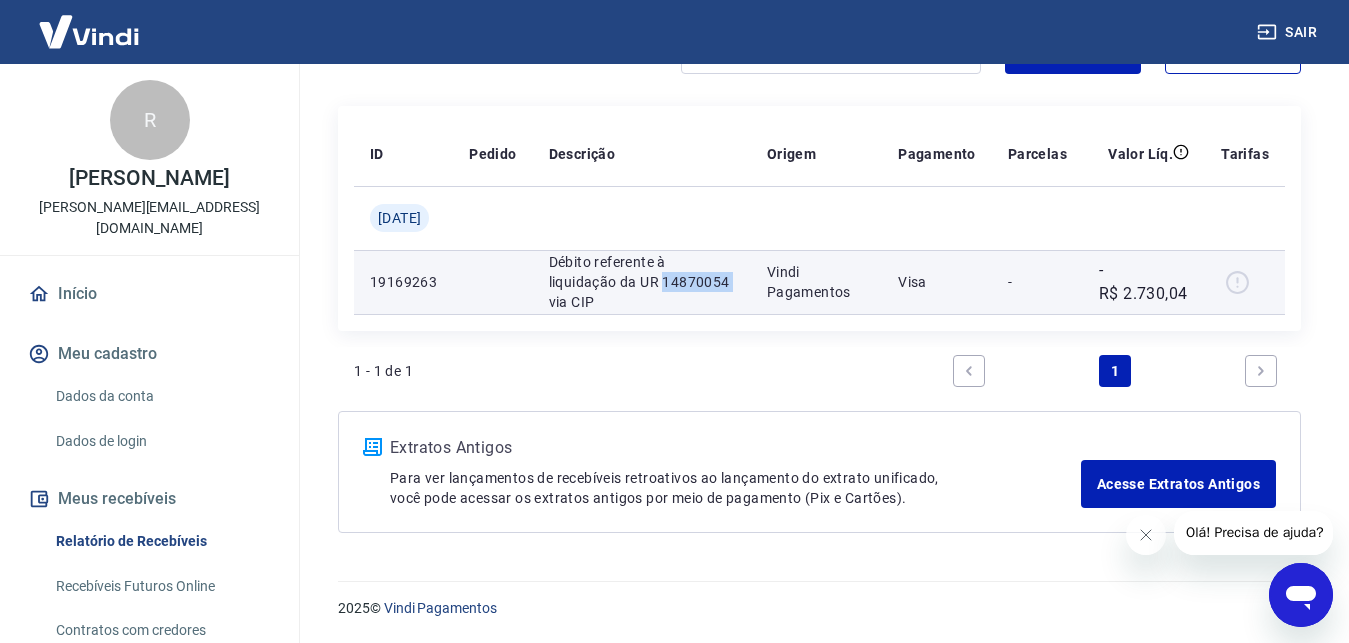 scroll, scrollTop: 0, scrollLeft: 0, axis: both 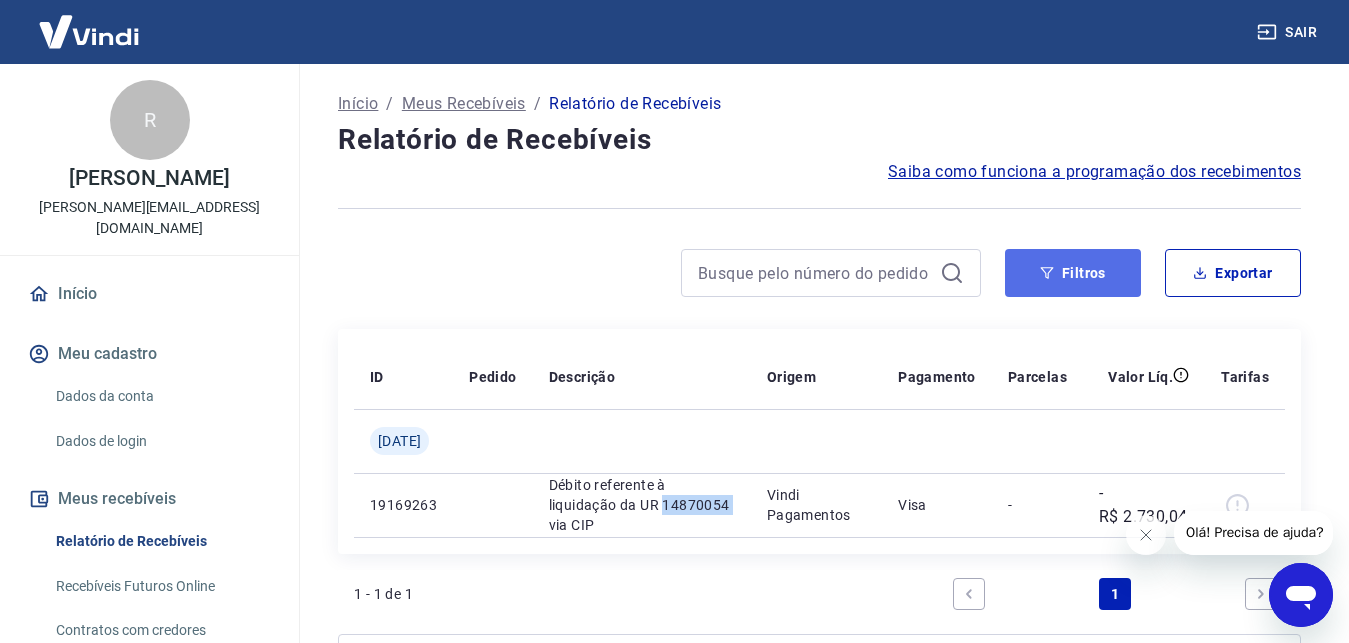 click on "Filtros" at bounding box center [1073, 273] 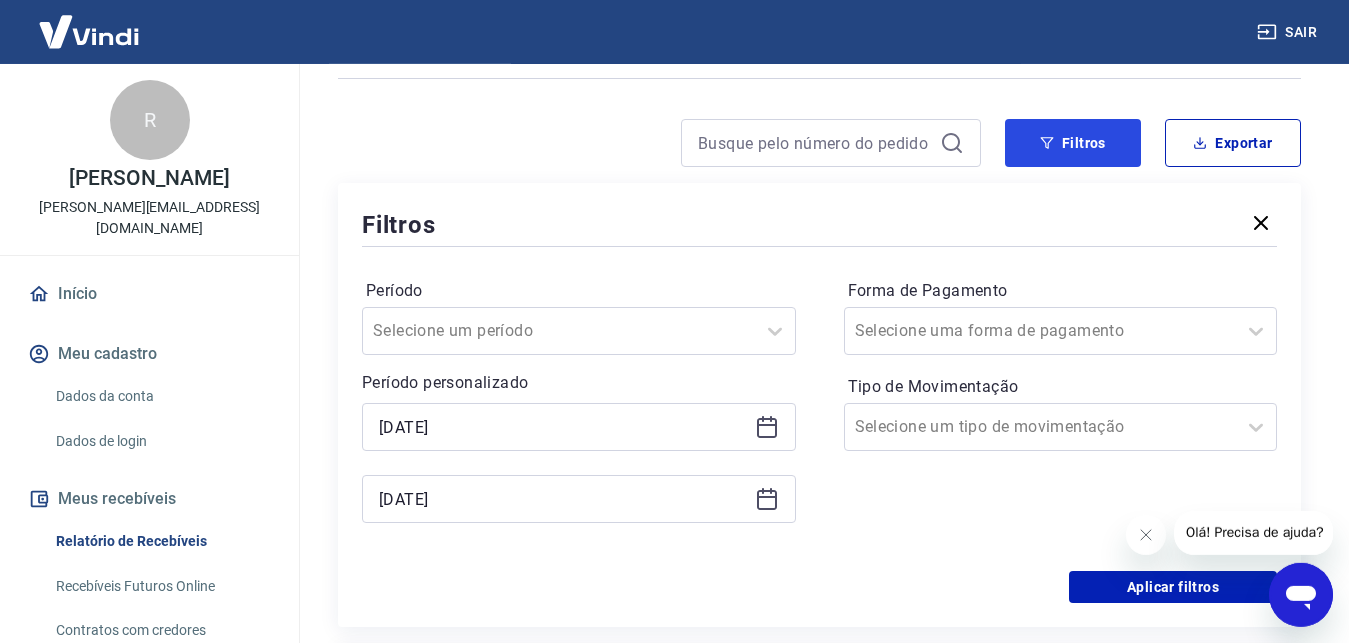 scroll, scrollTop: 204, scrollLeft: 0, axis: vertical 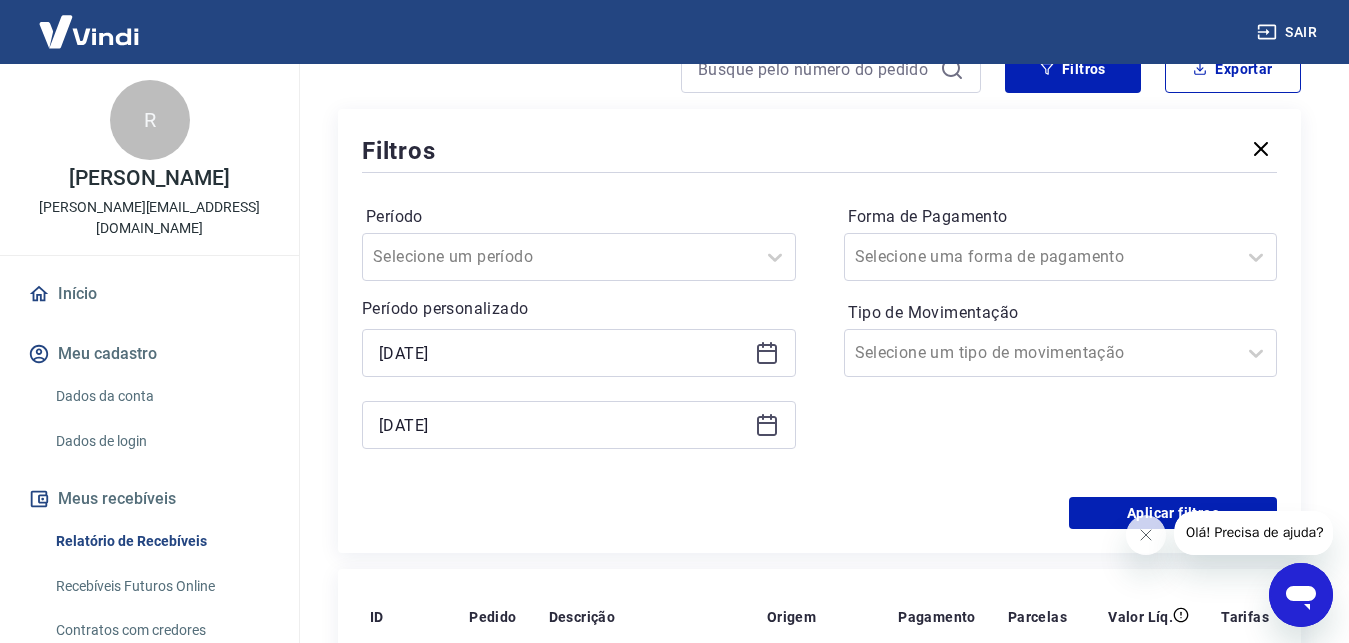 click 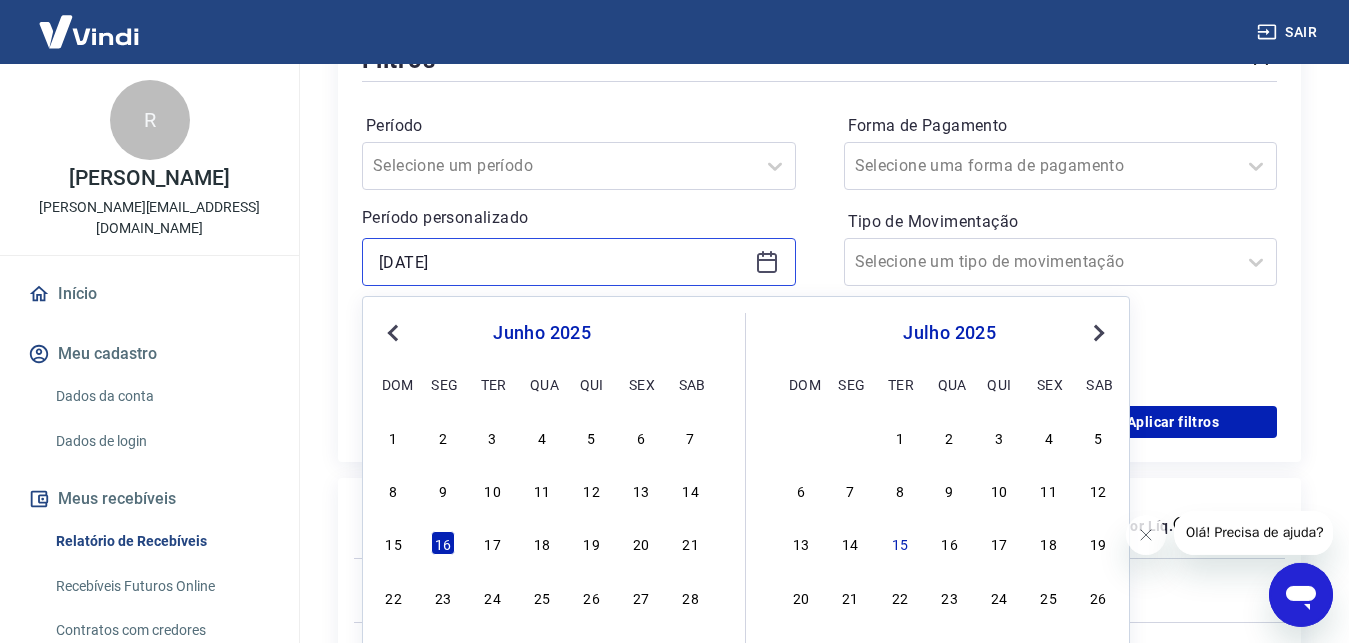 scroll, scrollTop: 306, scrollLeft: 0, axis: vertical 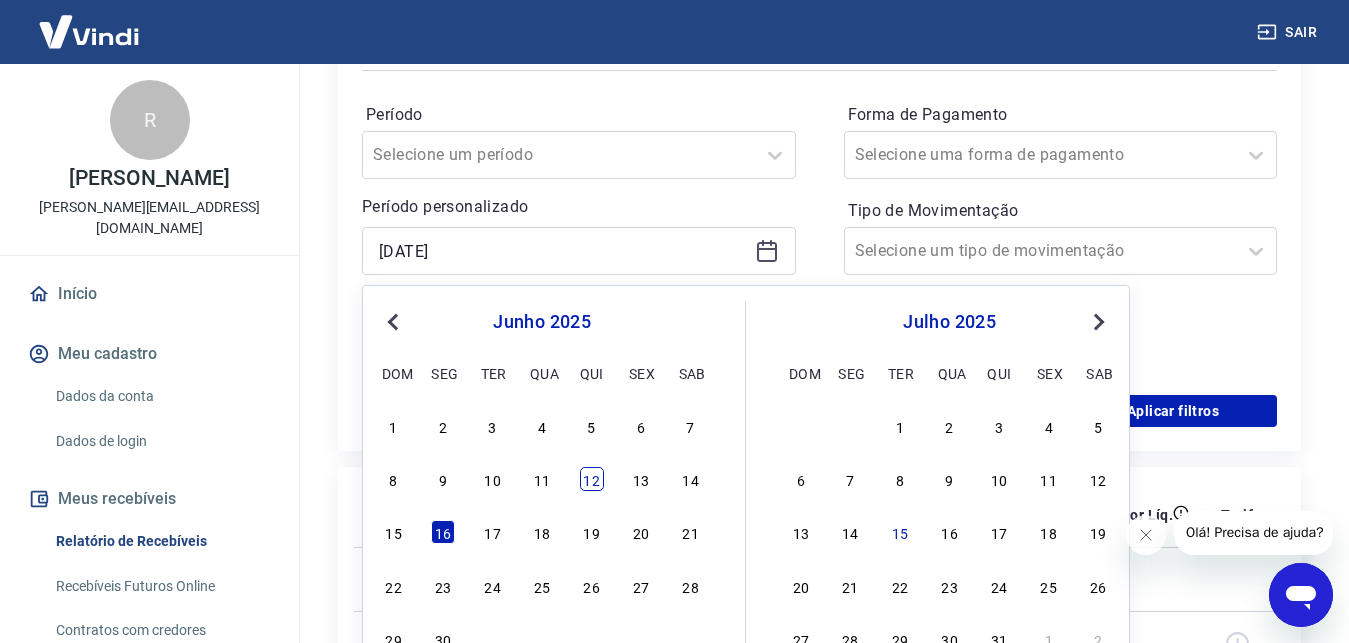 click on "12" at bounding box center (592, 479) 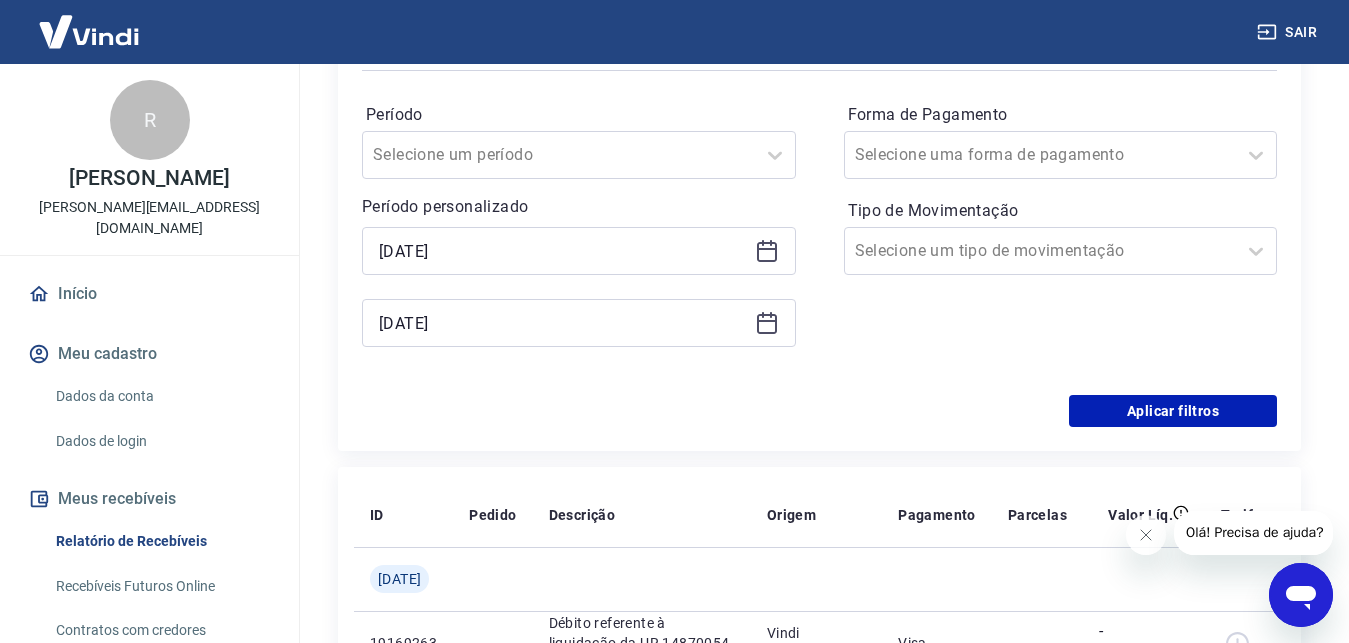 type on "[DATE]" 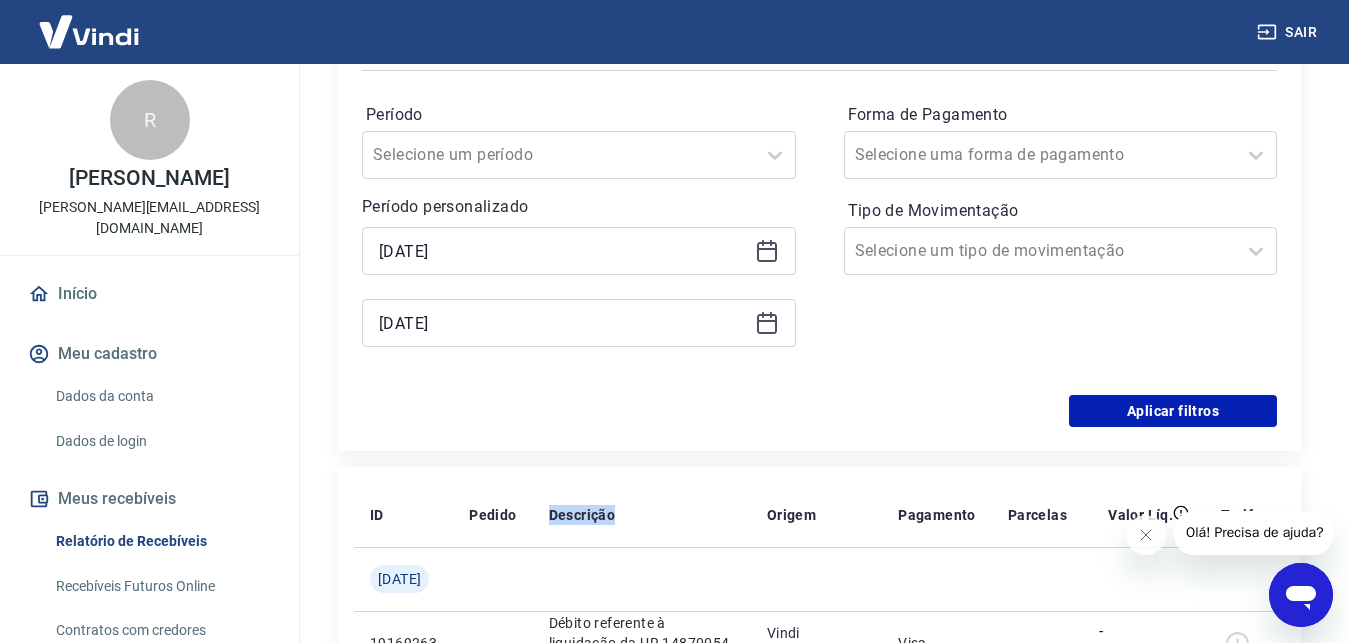 click on "ID Pedido Descrição Origem Pagamento Parcelas Valor Líq. Tarifas Seg, 16 jun 19169263 Débito referente à liquidação da UR 14870054 via CIP Vindi Pagamentos Visa - -R$ 2.730,04" at bounding box center (819, 579) 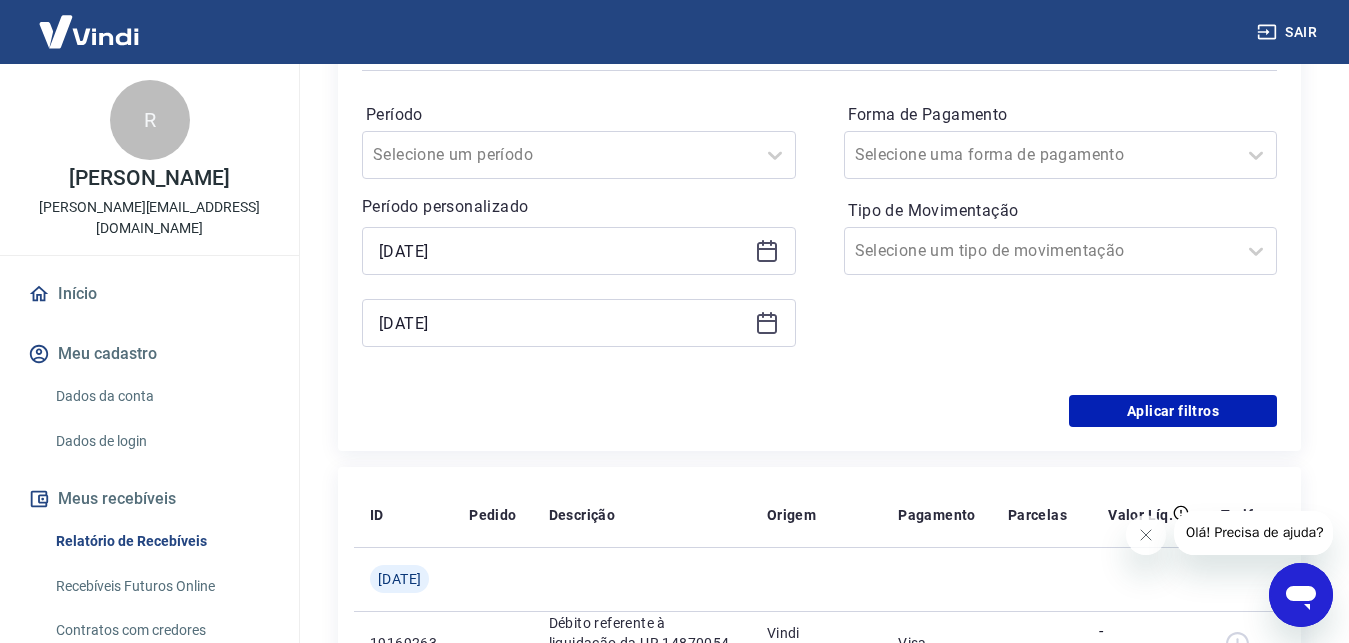 click 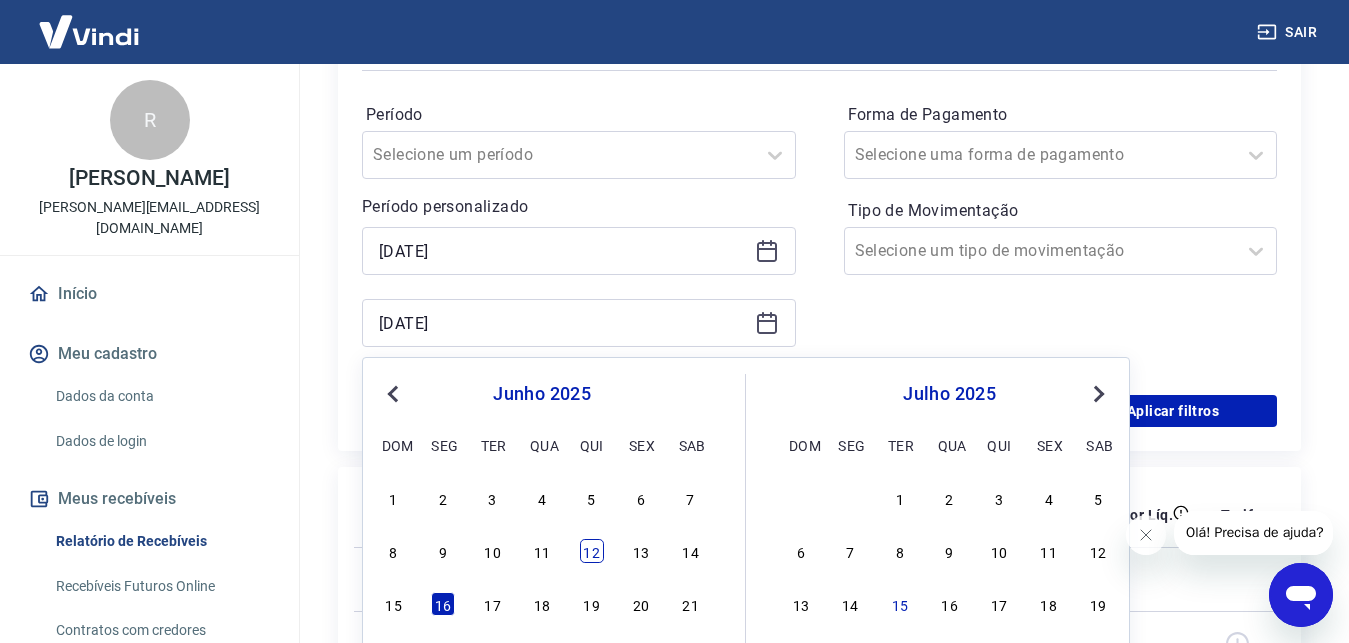 click on "12" at bounding box center (592, 551) 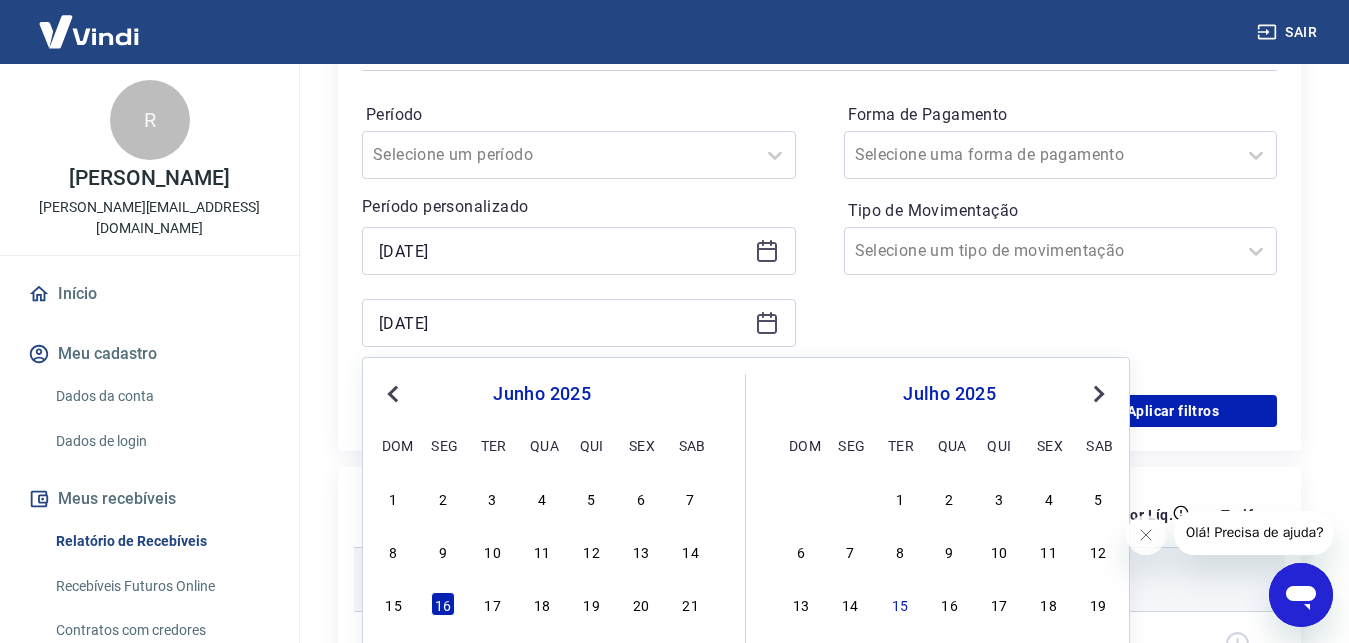 click at bounding box center [642, 579] 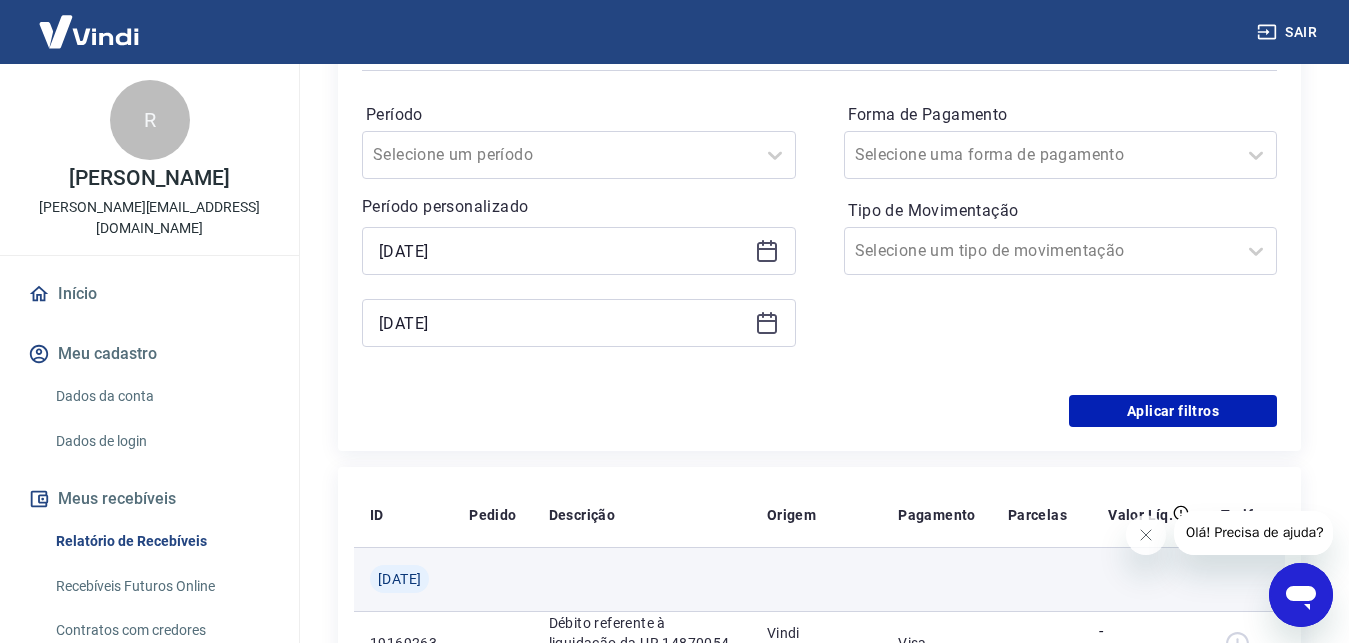 type on "[DATE]" 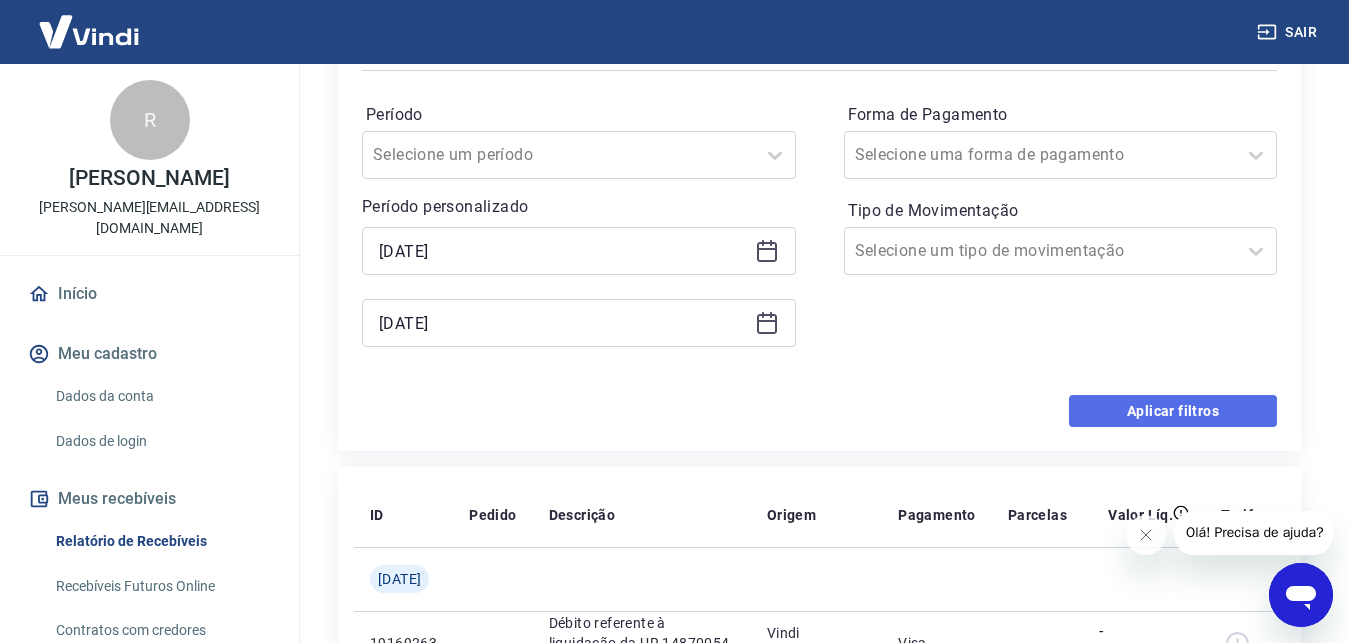 click on "Aplicar filtros" at bounding box center [1173, 411] 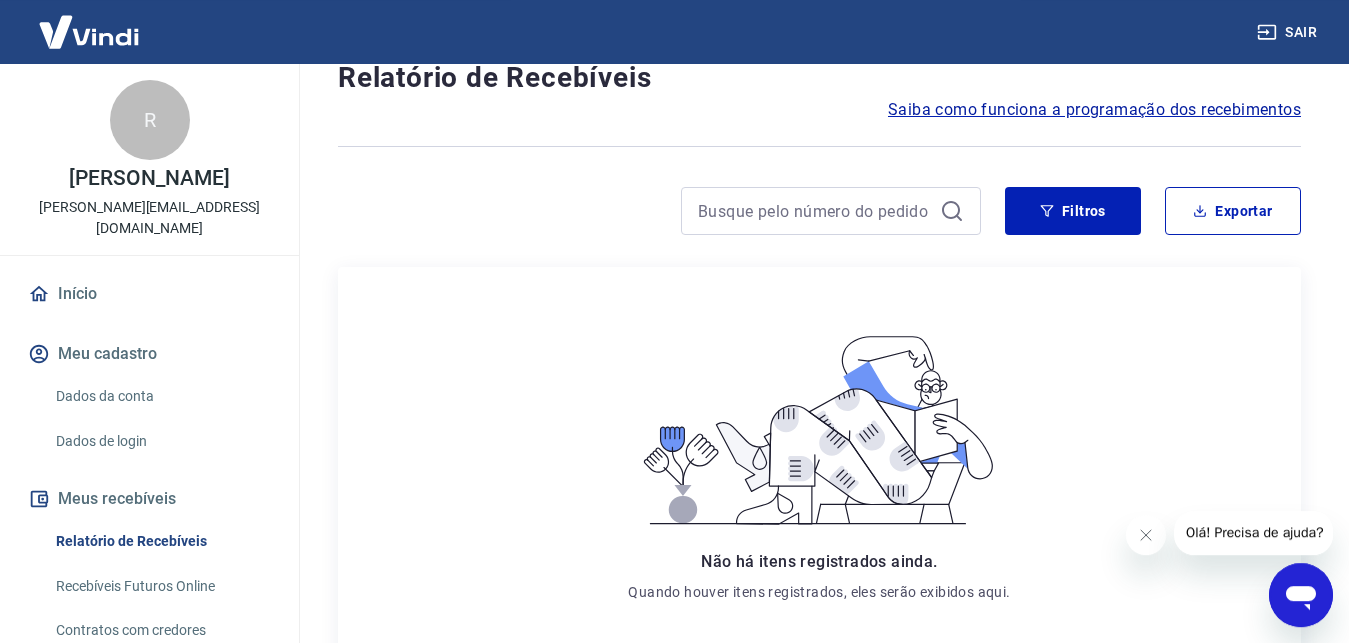 scroll, scrollTop: 0, scrollLeft: 0, axis: both 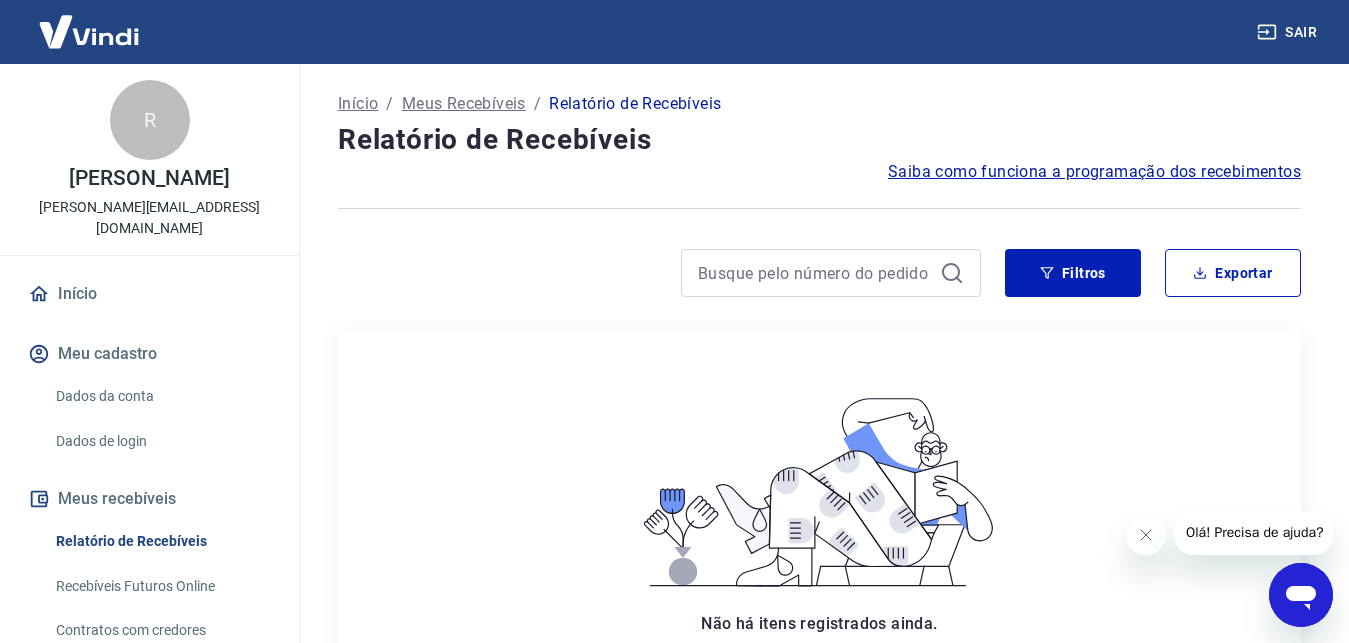 click on "Recebíveis Futuros Online" at bounding box center [161, 586] 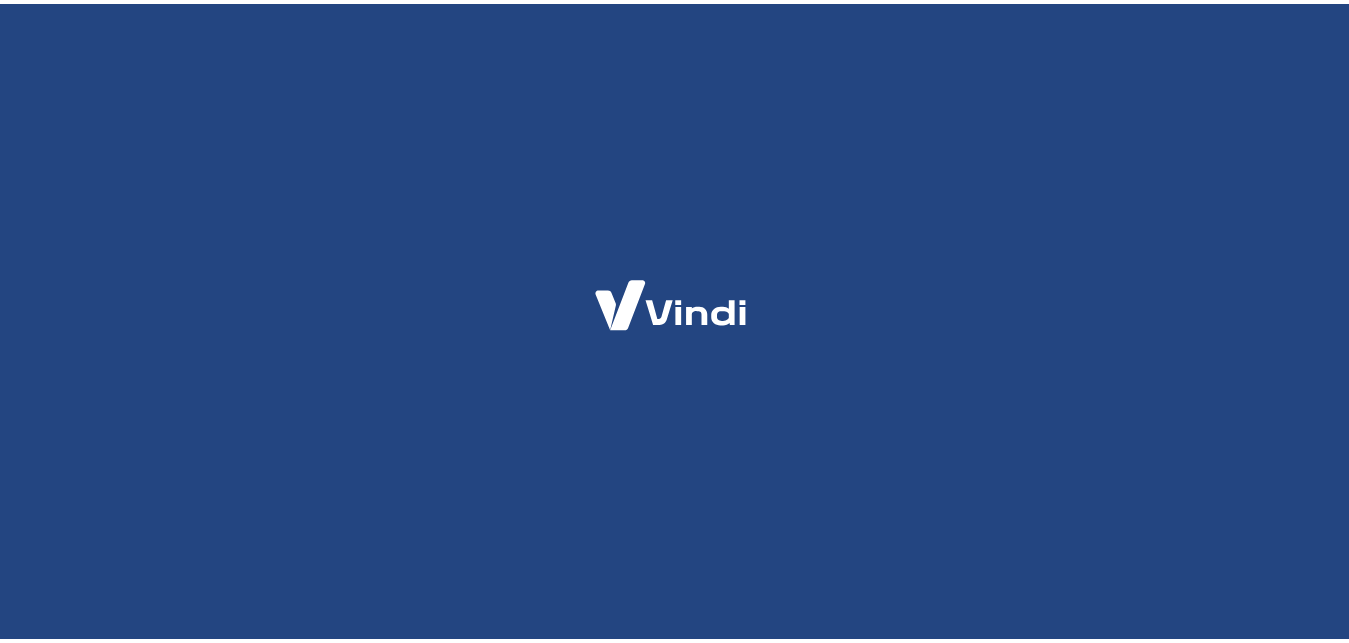 scroll, scrollTop: 0, scrollLeft: 0, axis: both 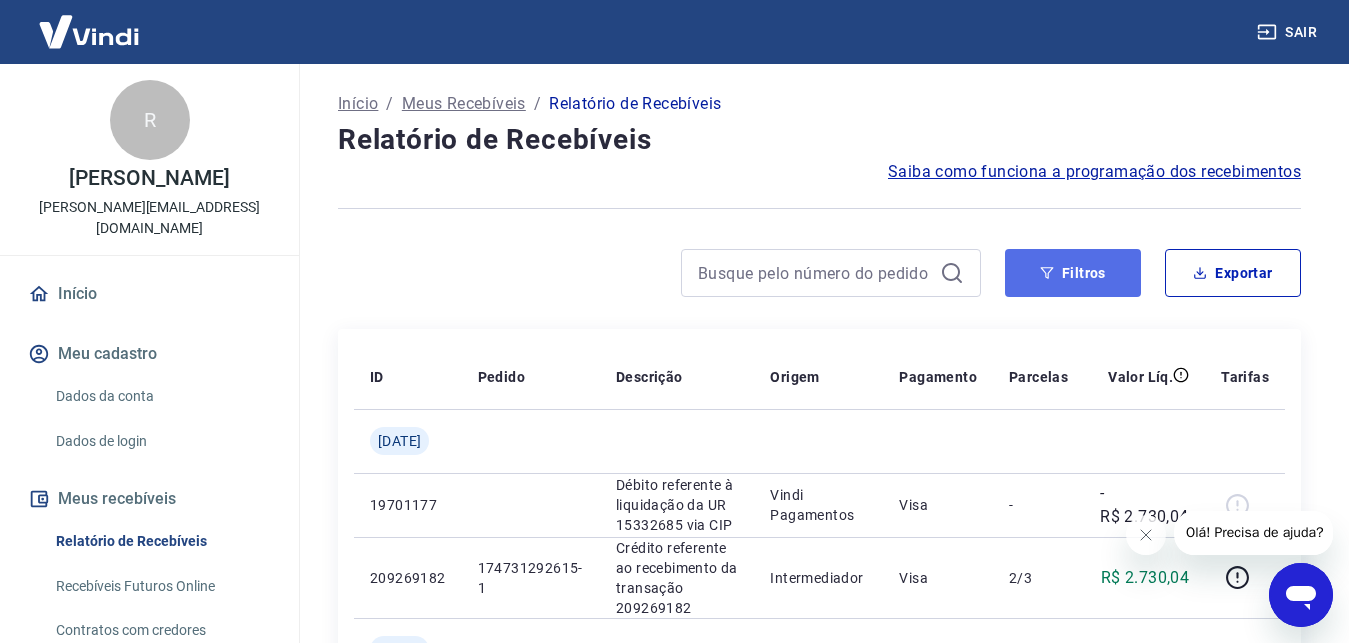 click on "Filtros" at bounding box center [1073, 273] 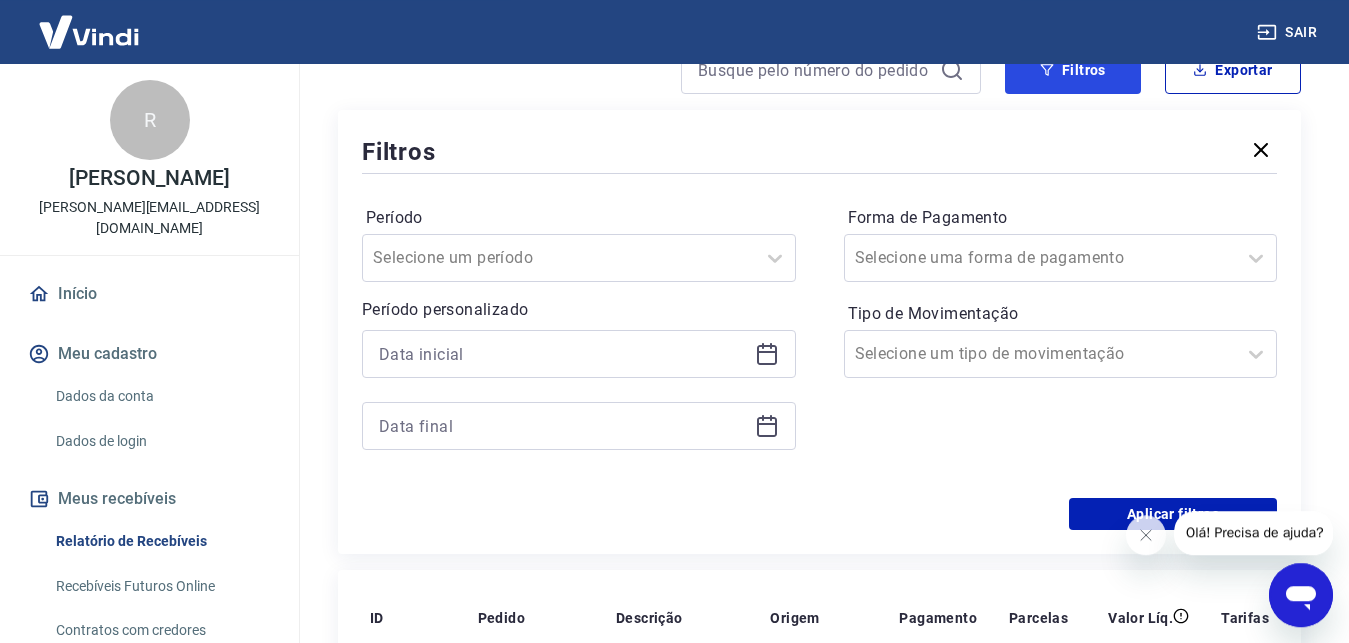 scroll, scrollTop: 204, scrollLeft: 0, axis: vertical 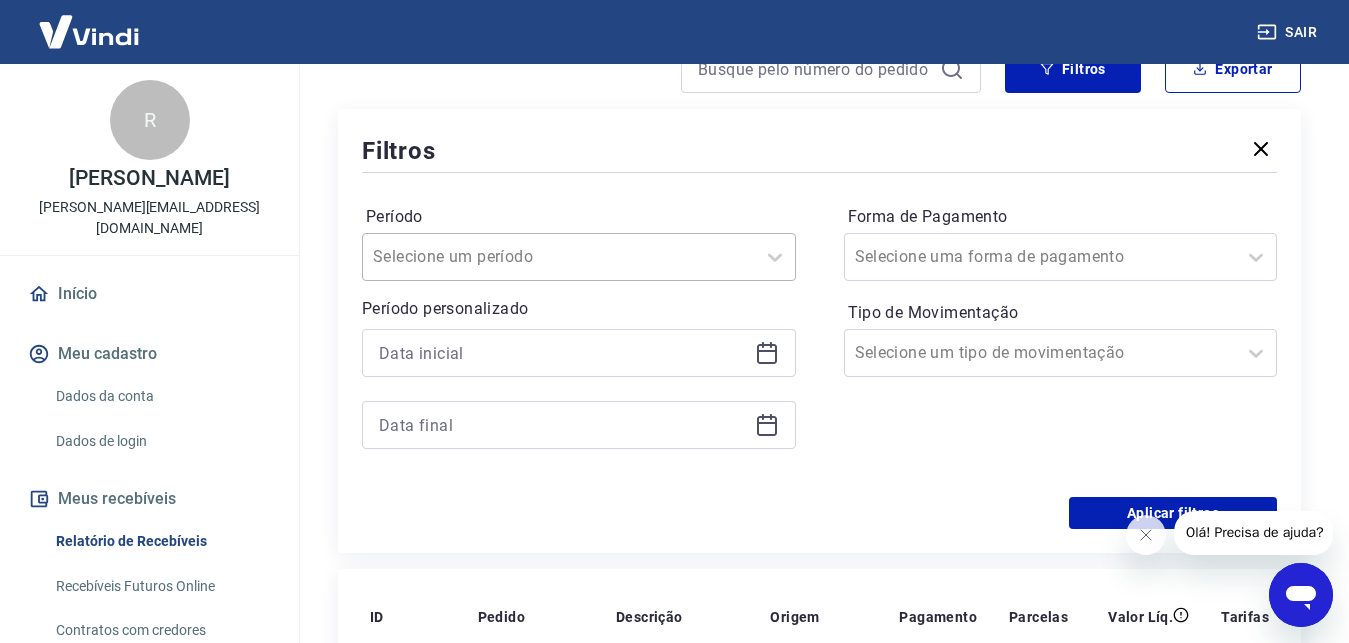 click at bounding box center (559, 257) 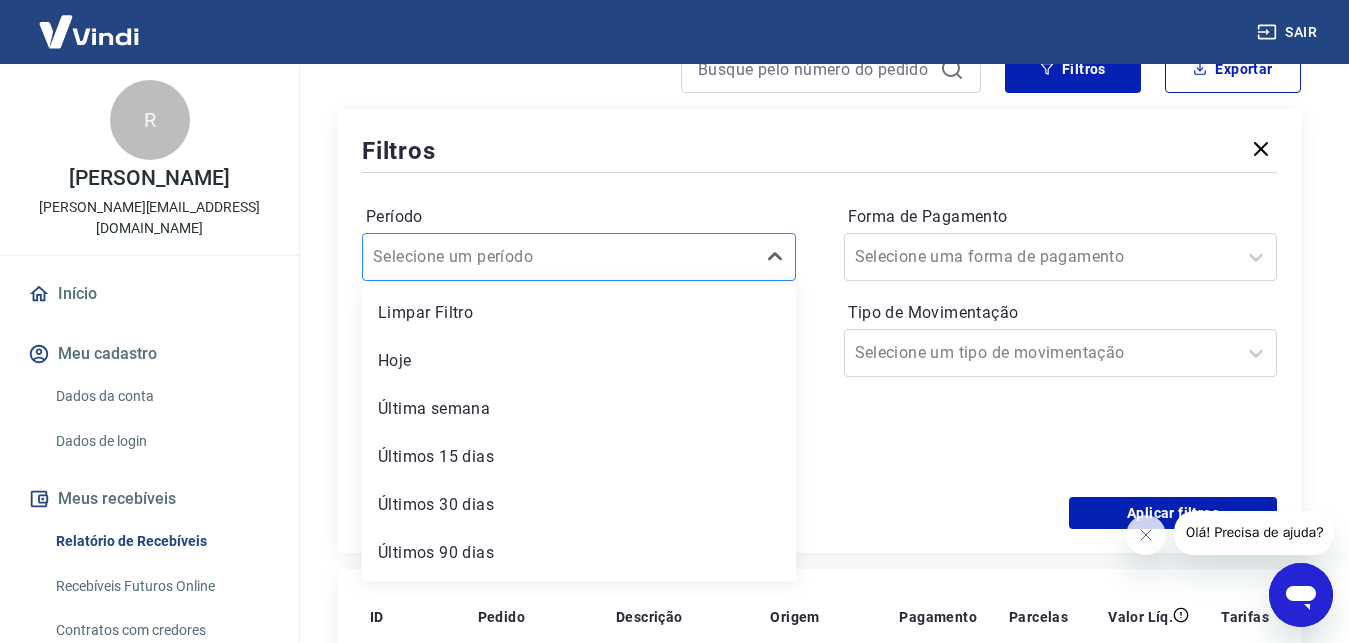 click at bounding box center (559, 257) 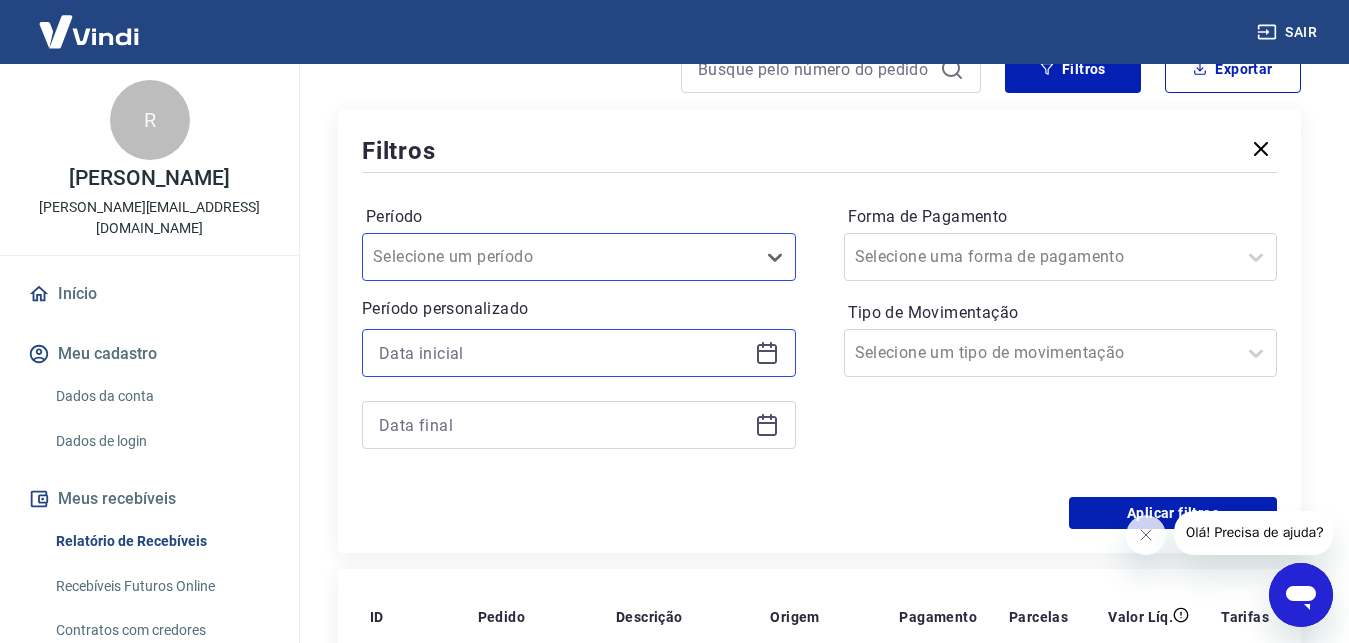 click at bounding box center (563, 353) 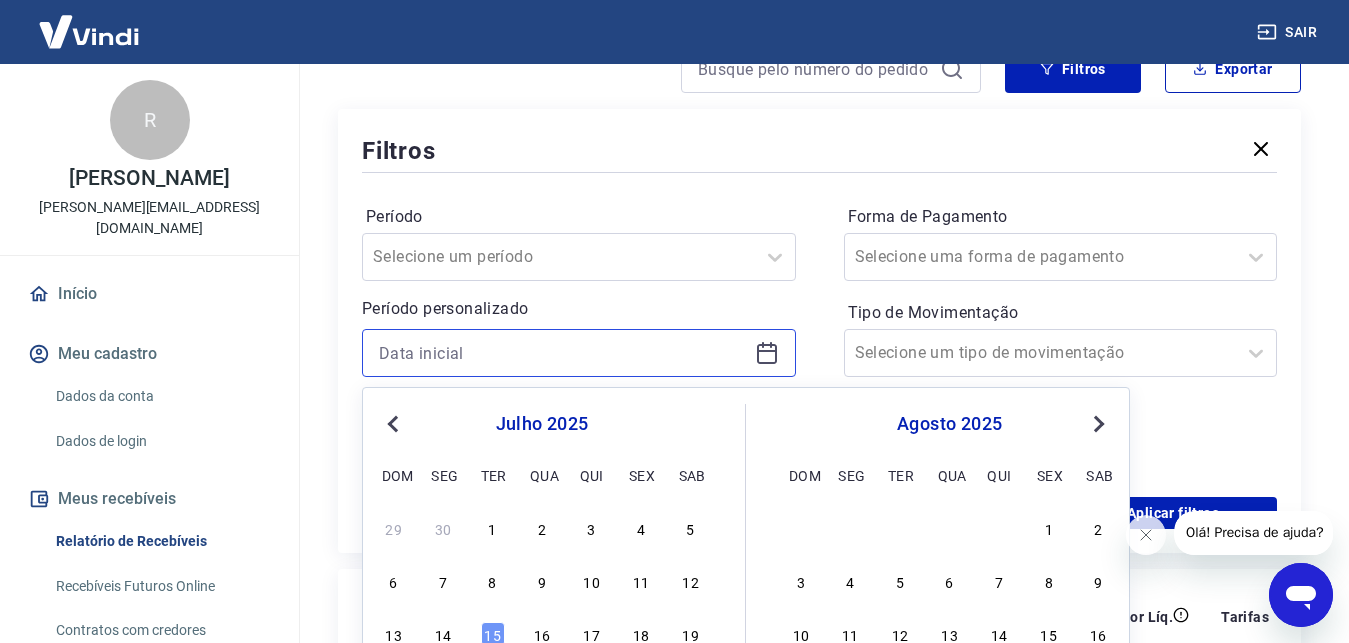 scroll, scrollTop: 306, scrollLeft: 0, axis: vertical 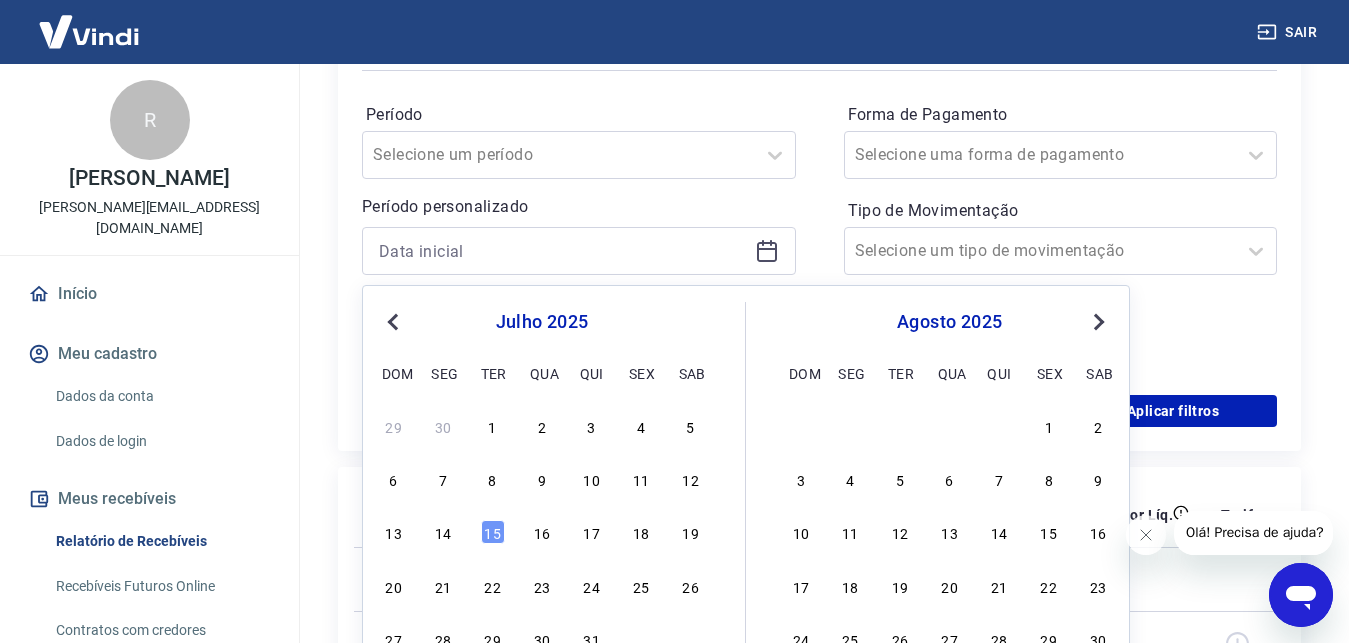 click on "Previous Month" at bounding box center (395, 321) 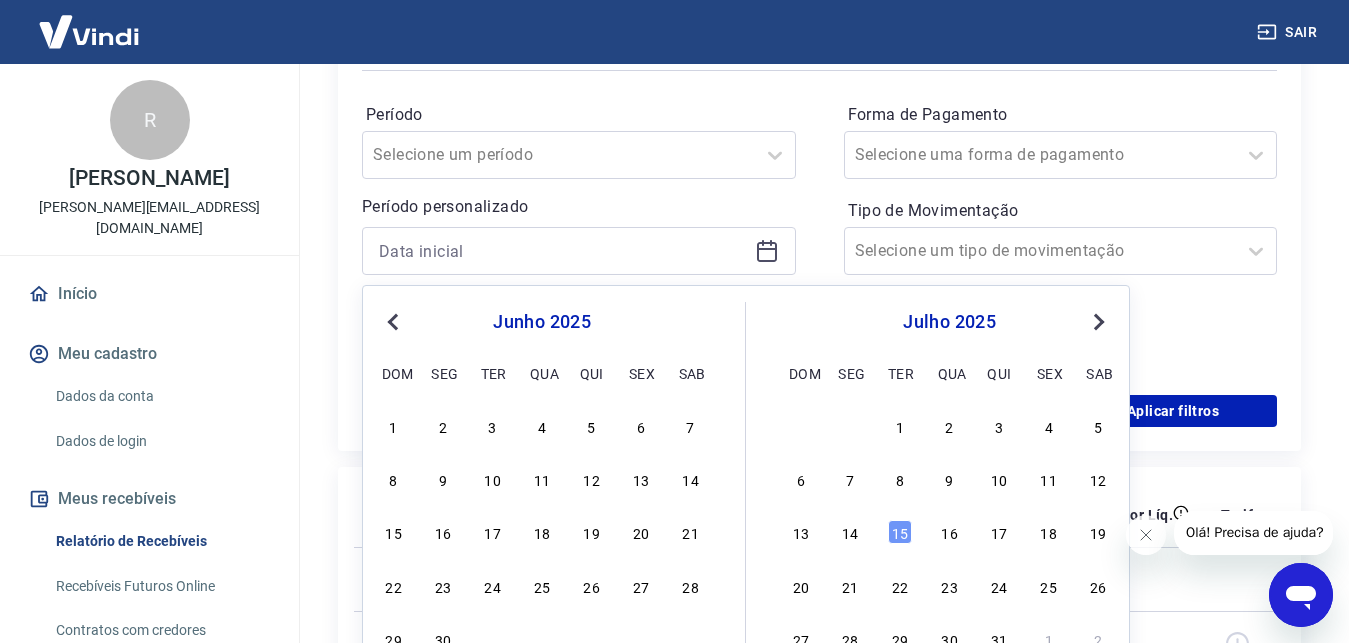 scroll, scrollTop: 408, scrollLeft: 0, axis: vertical 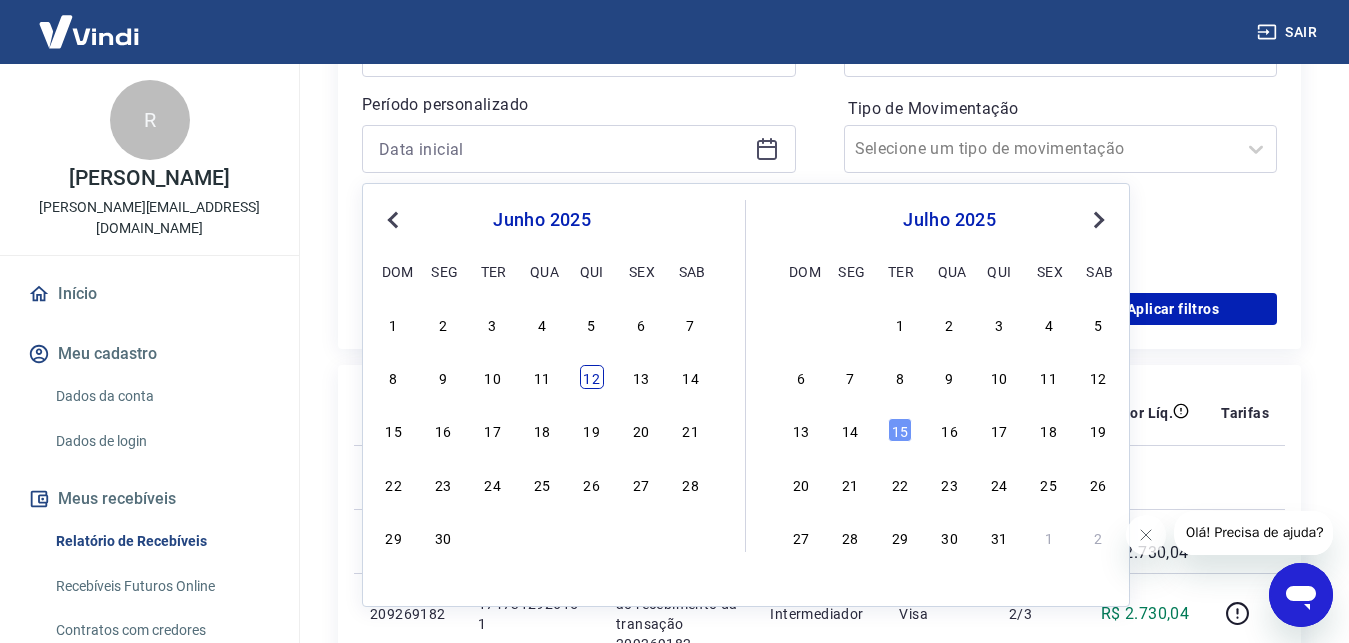 click on "12" at bounding box center [592, 377] 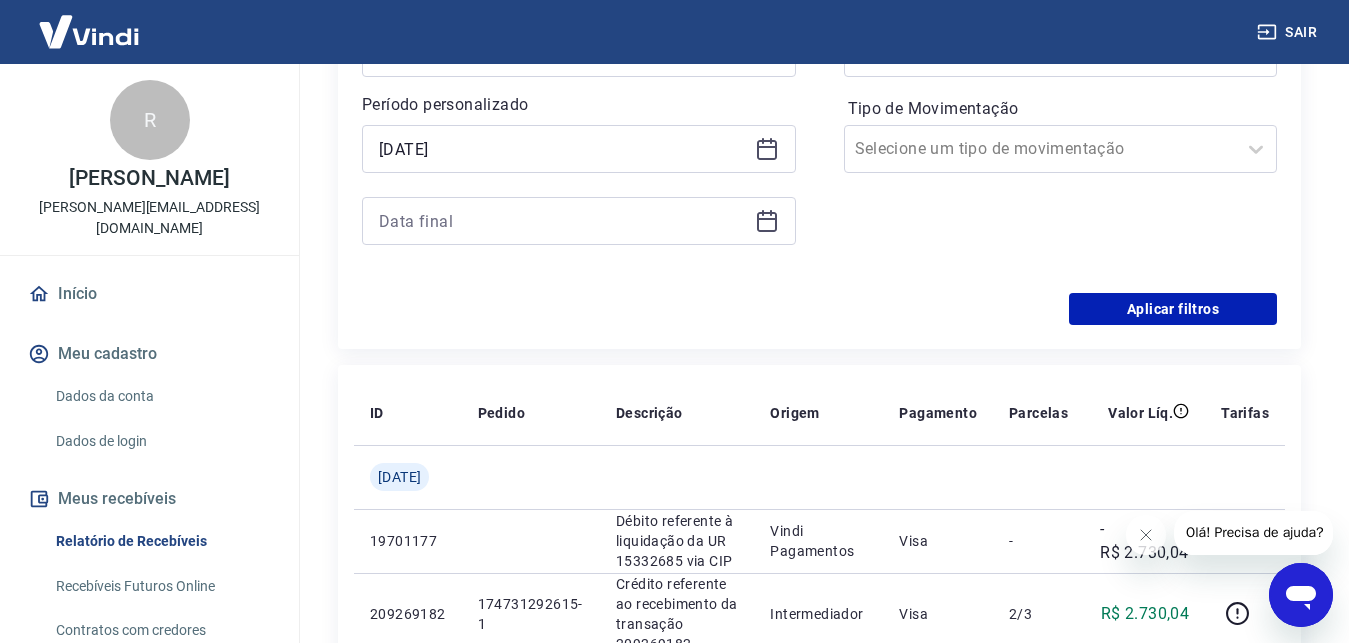 type on "[DATE]" 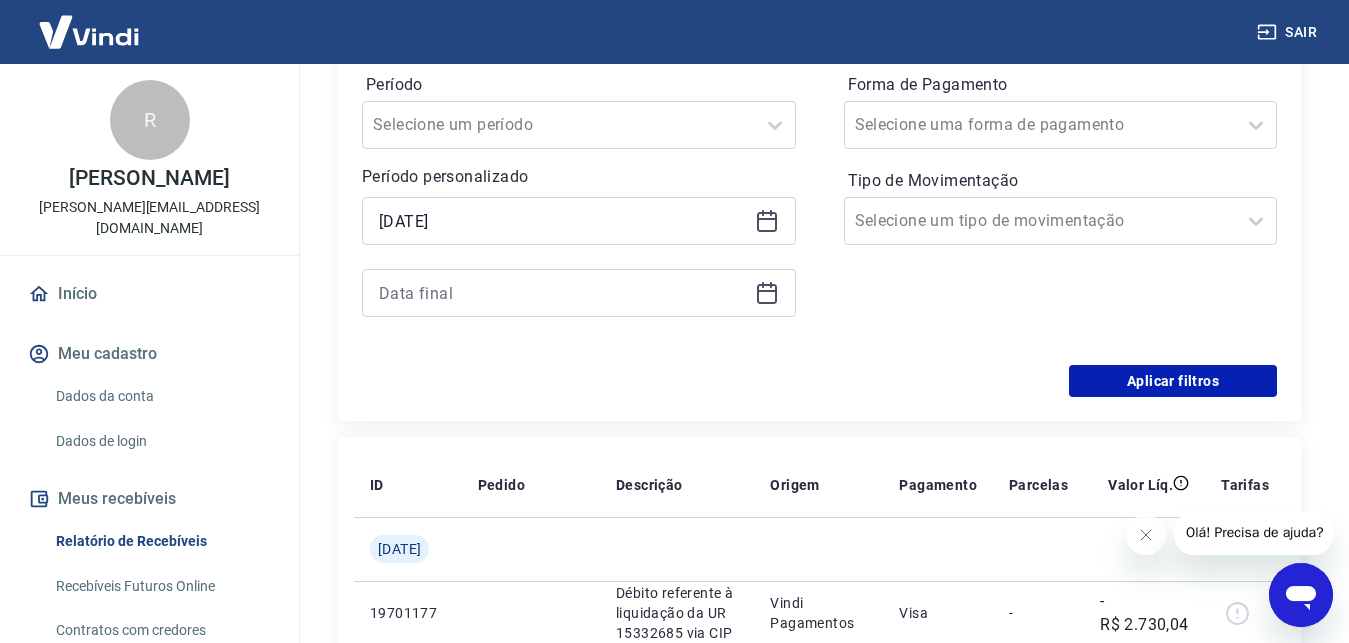 scroll, scrollTop: 306, scrollLeft: 0, axis: vertical 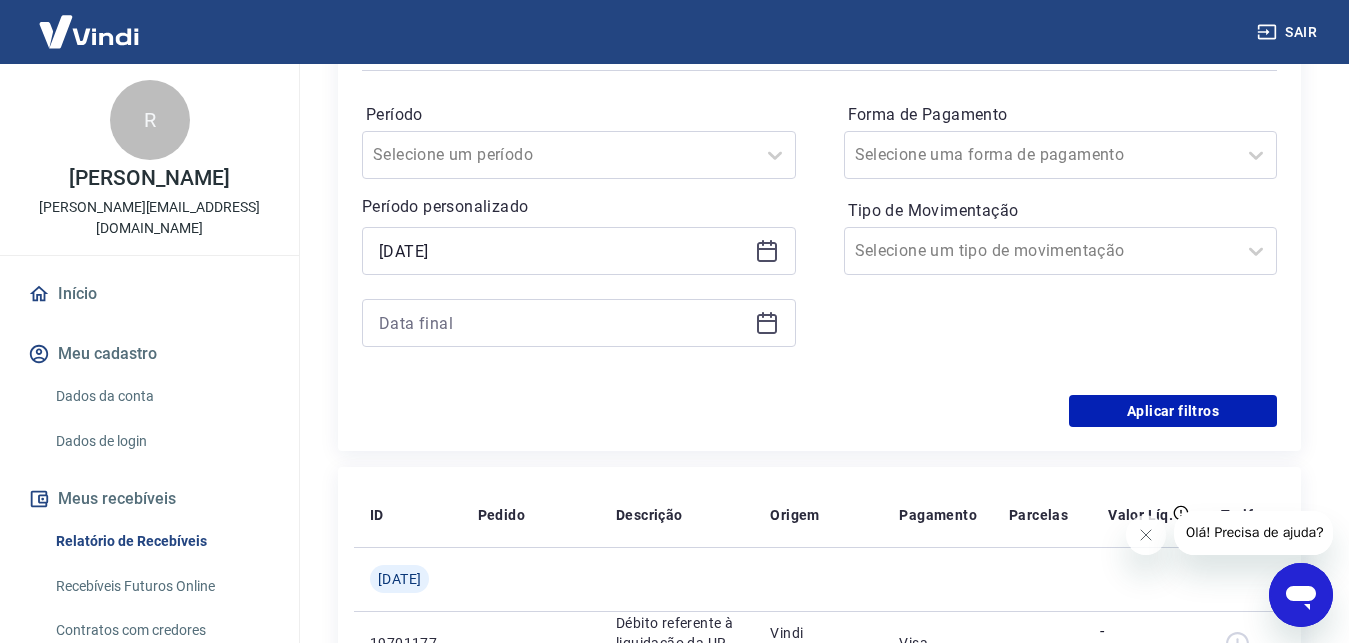 click 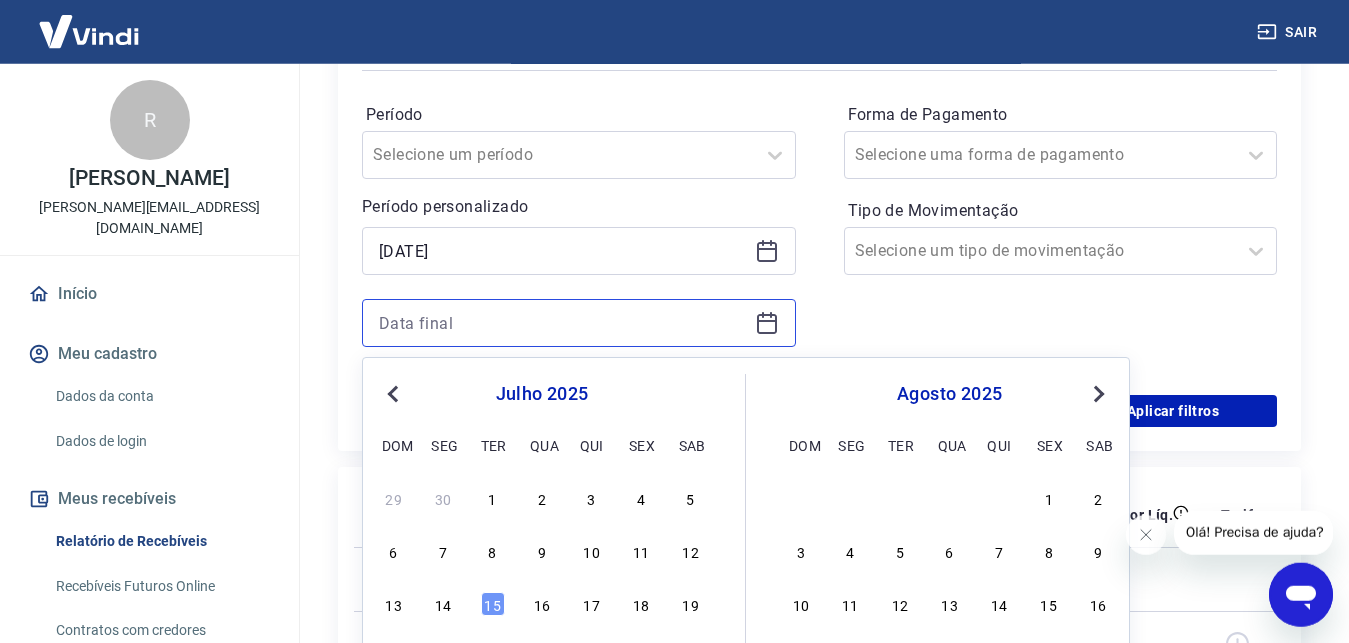scroll, scrollTop: 510, scrollLeft: 0, axis: vertical 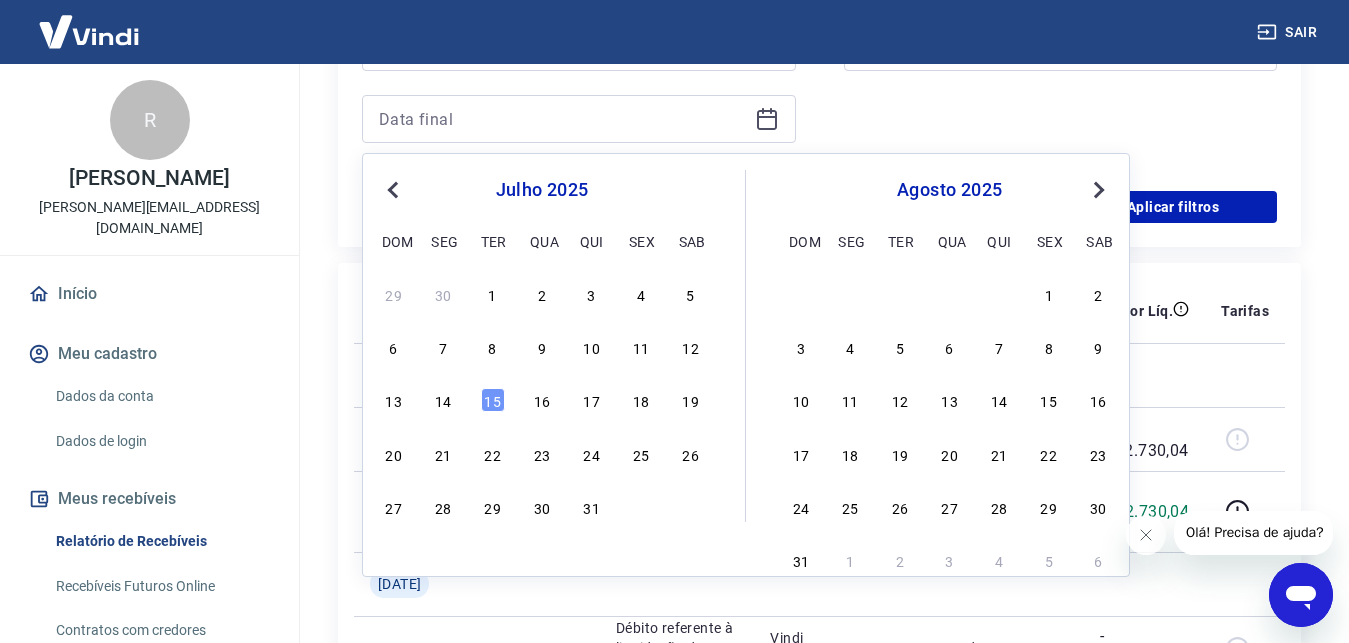 click on "Previous Month" at bounding box center (395, 189) 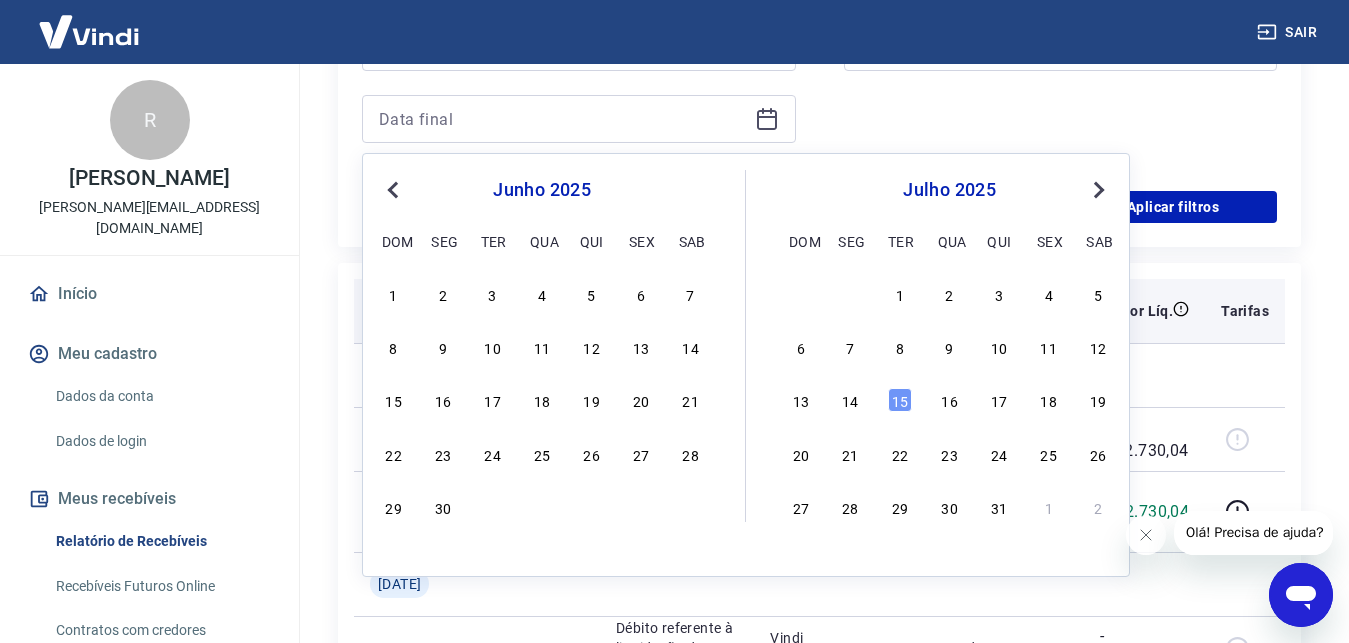 click on "12" at bounding box center (592, 347) 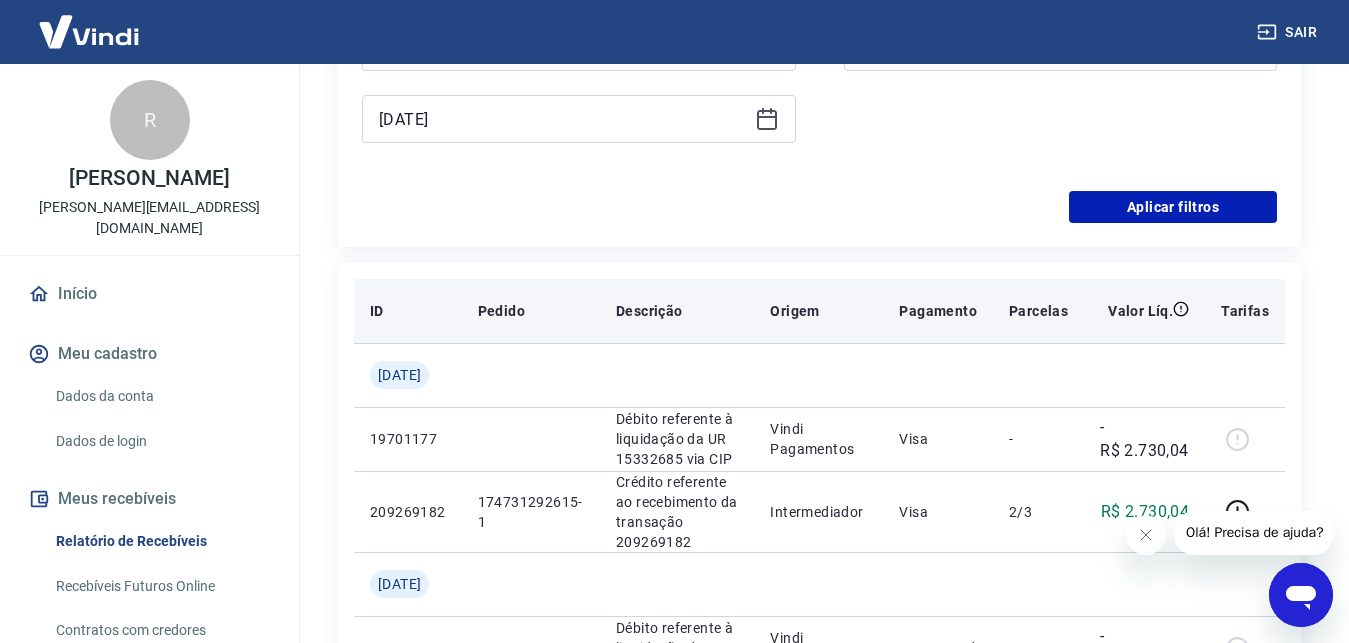 type on "[DATE]" 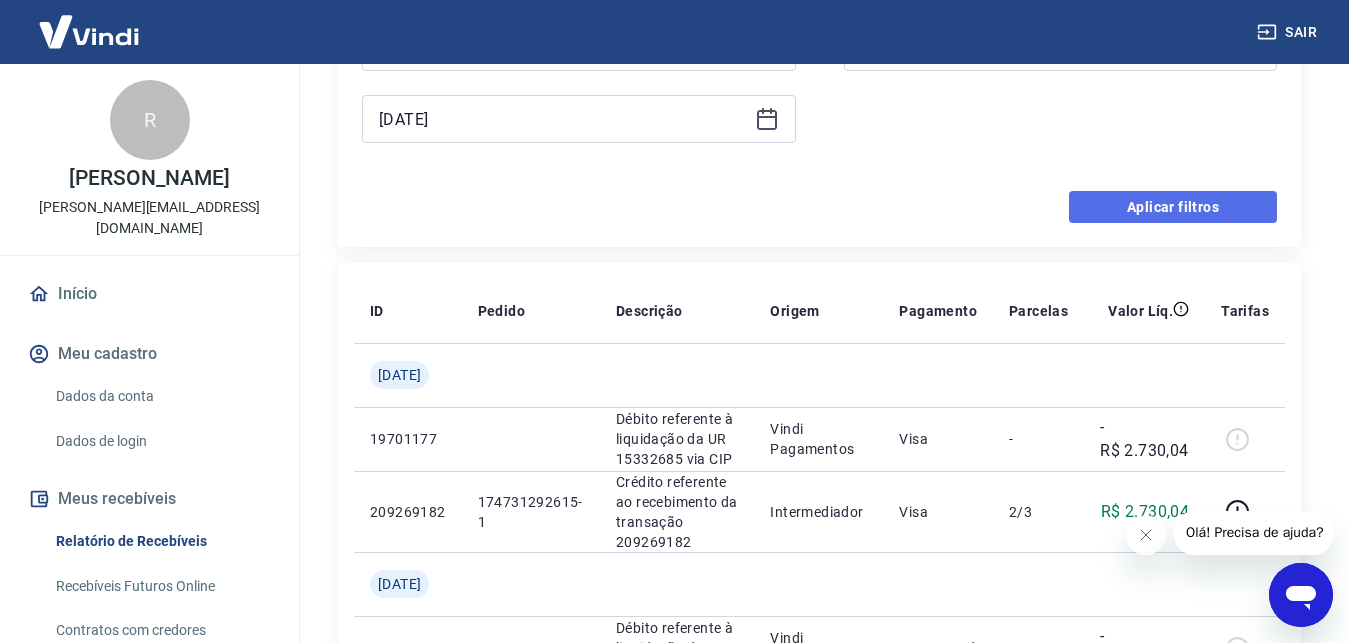 click on "Aplicar filtros" at bounding box center (1173, 207) 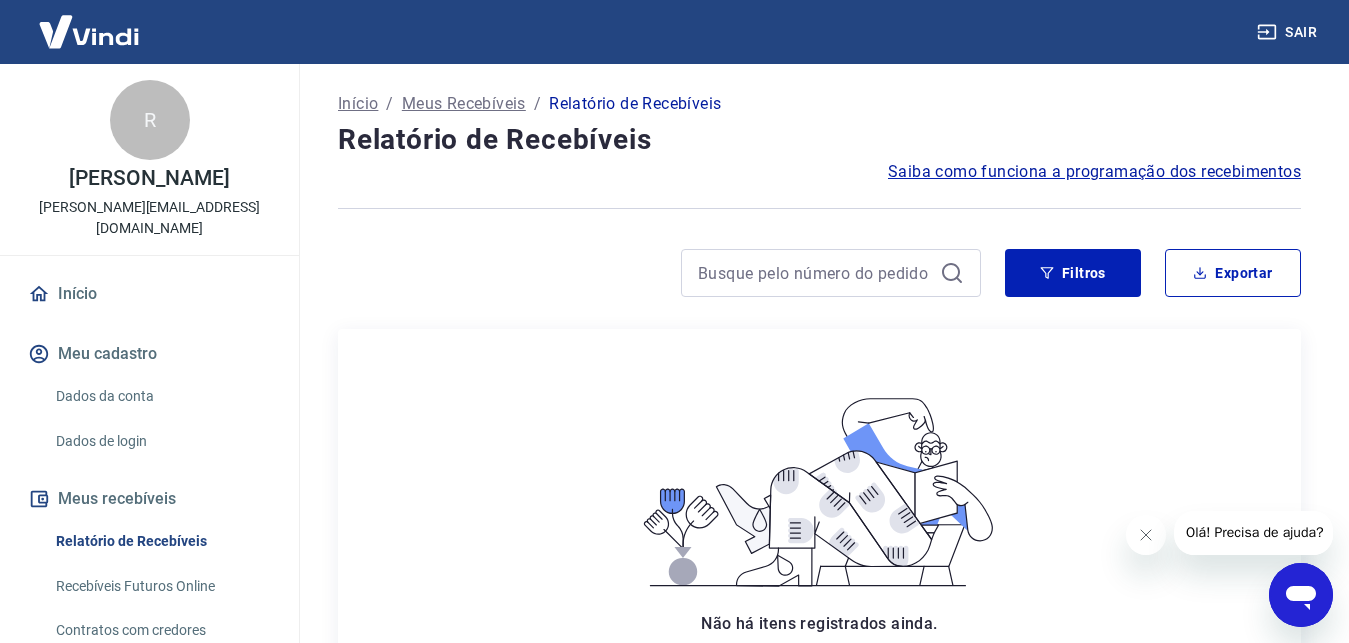 scroll, scrollTop: 350, scrollLeft: 0, axis: vertical 